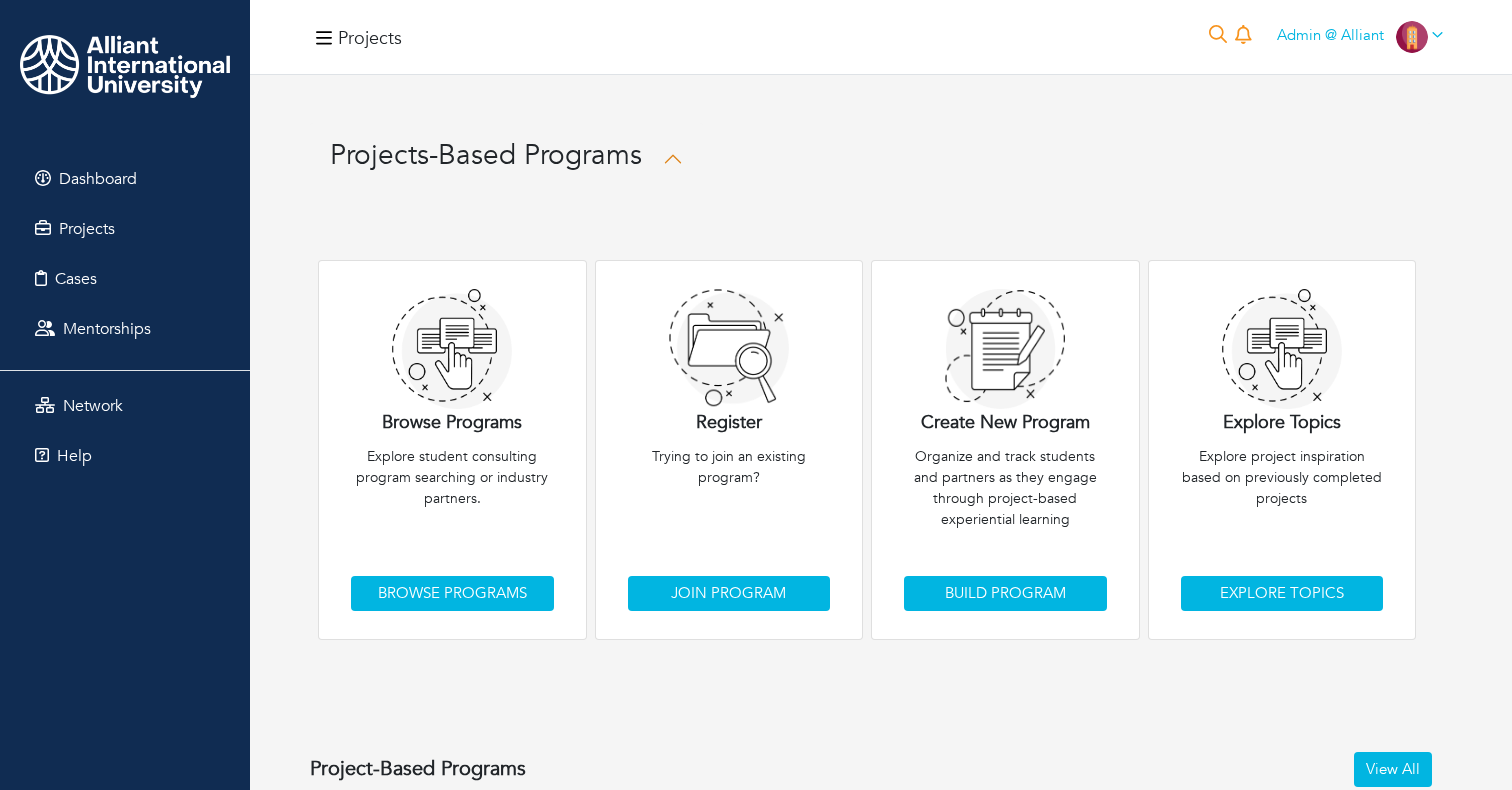 scroll, scrollTop: 0, scrollLeft: 0, axis: both 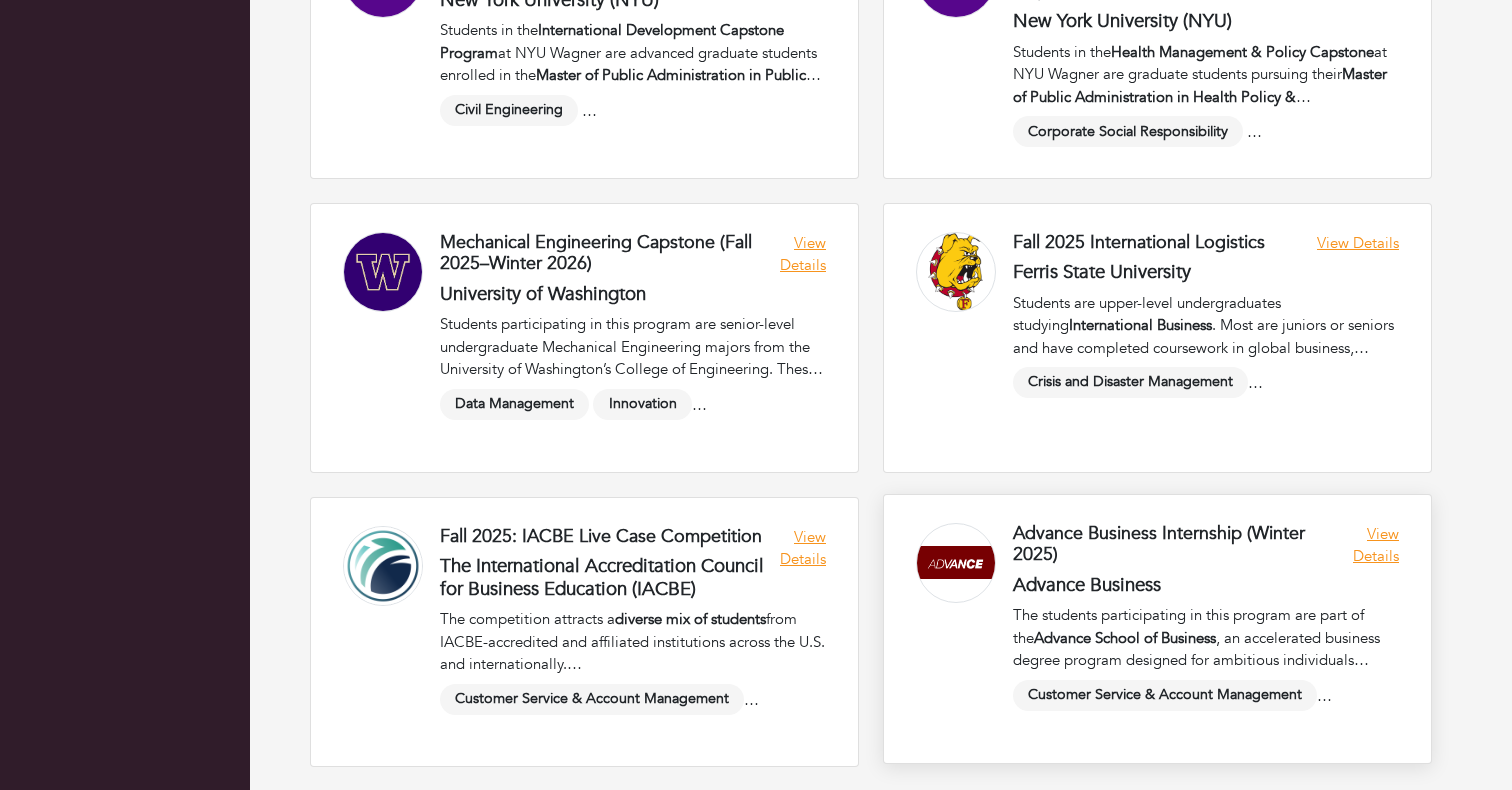 click at bounding box center [1157, 629] 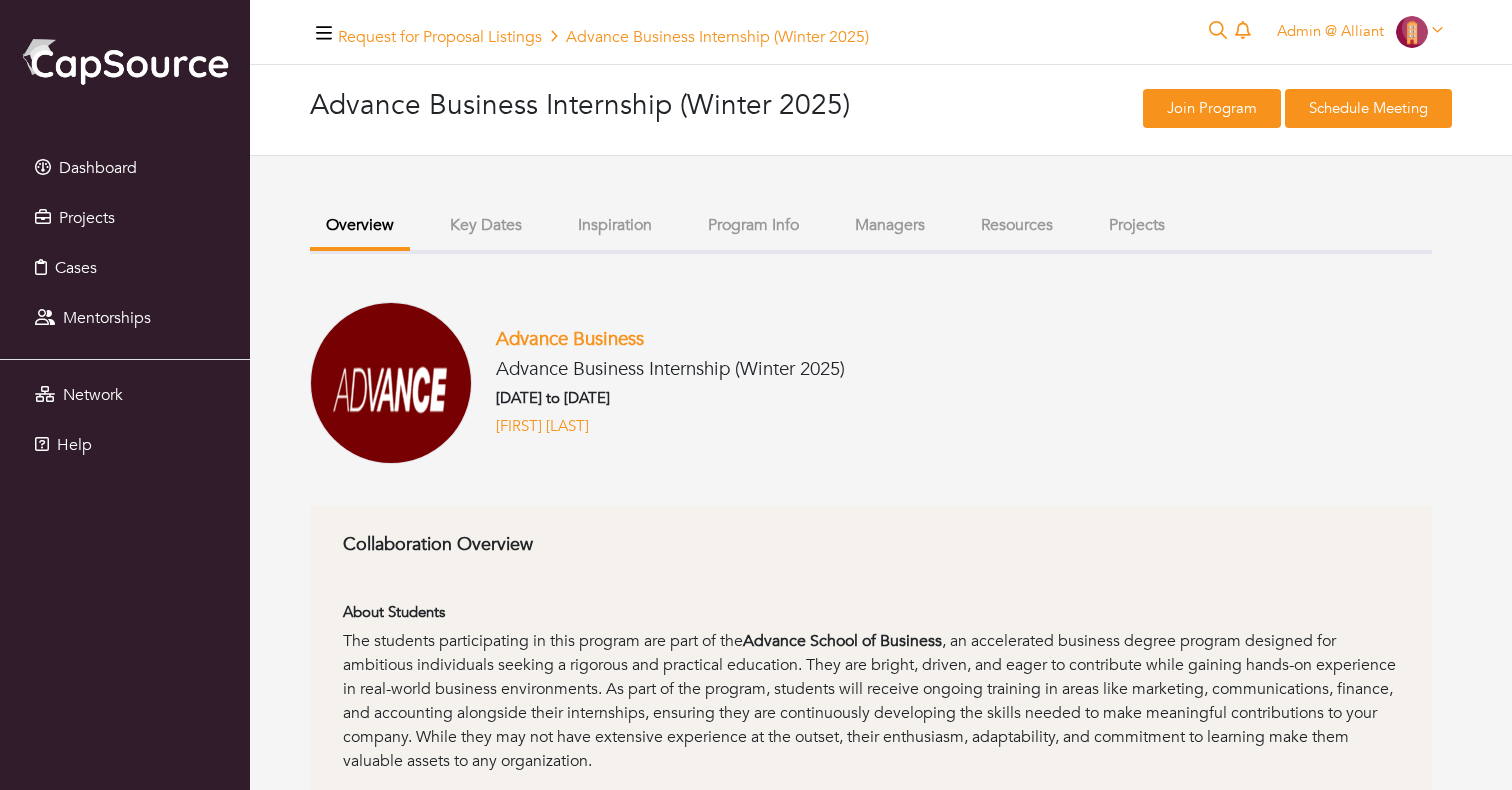 scroll, scrollTop: 0, scrollLeft: 0, axis: both 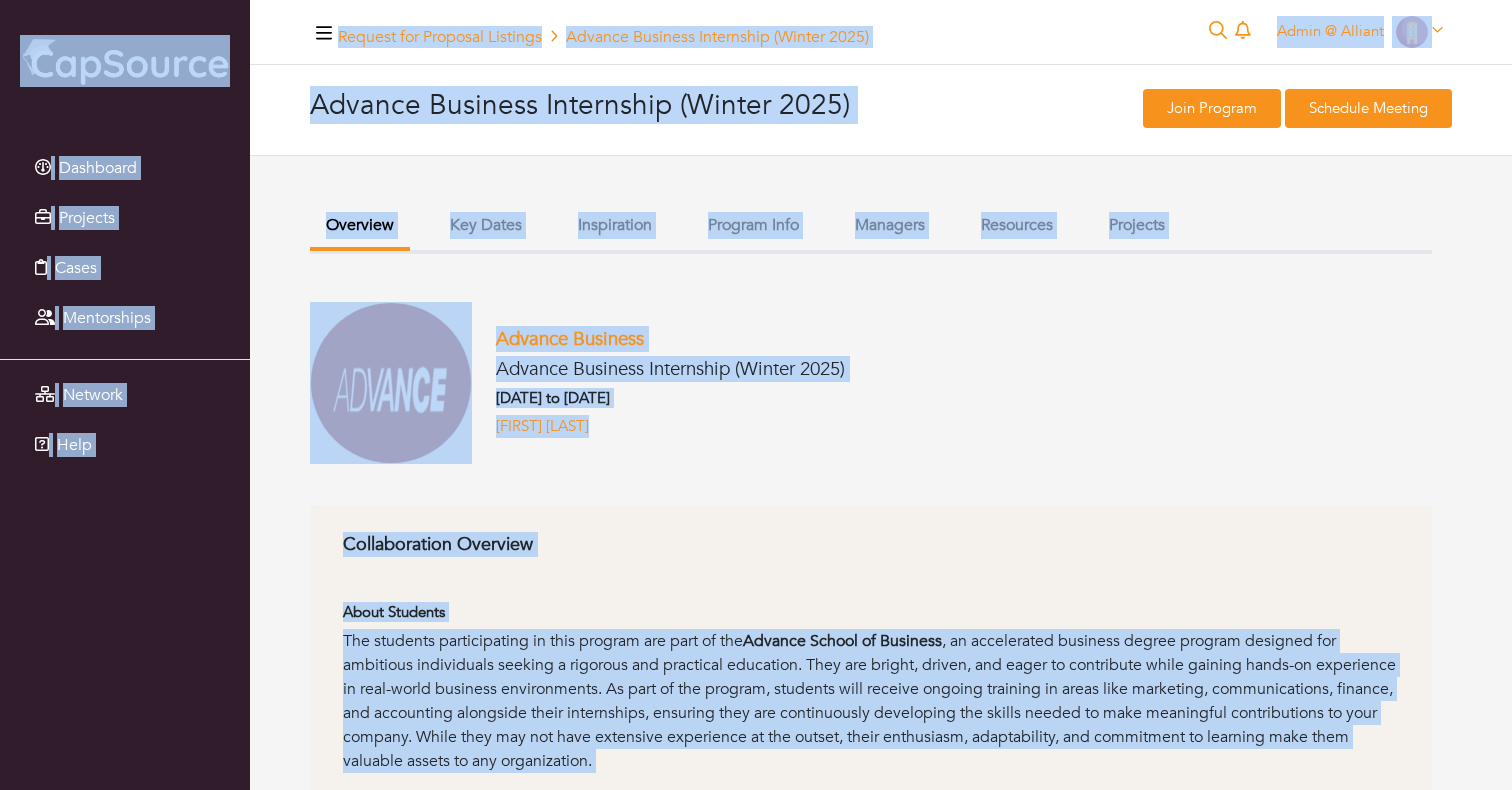 copy on "Dashboard
Projects
Cases
Mentorships
Network
Help
Request for Proposal Listings Advance Business Internship (Winter 2025)
0
Admin @ Alliant
Admin @ Alliant
Admin Portal
My profile
My organizations
Settings
Logout
Advance Business Internship (Winter 2025)
Join Program
Schedule Meeting
Interested in this engagement?
Join Program
Schedule Meeting
Overview
Key Dates
Inspiration
Program Info
Managers
Resources
Projects
Advance Business
Advance Business Internship (Winter 2025)
11/11/2025 to 03/31/2026
Esther Hersh
Collaboration ..." 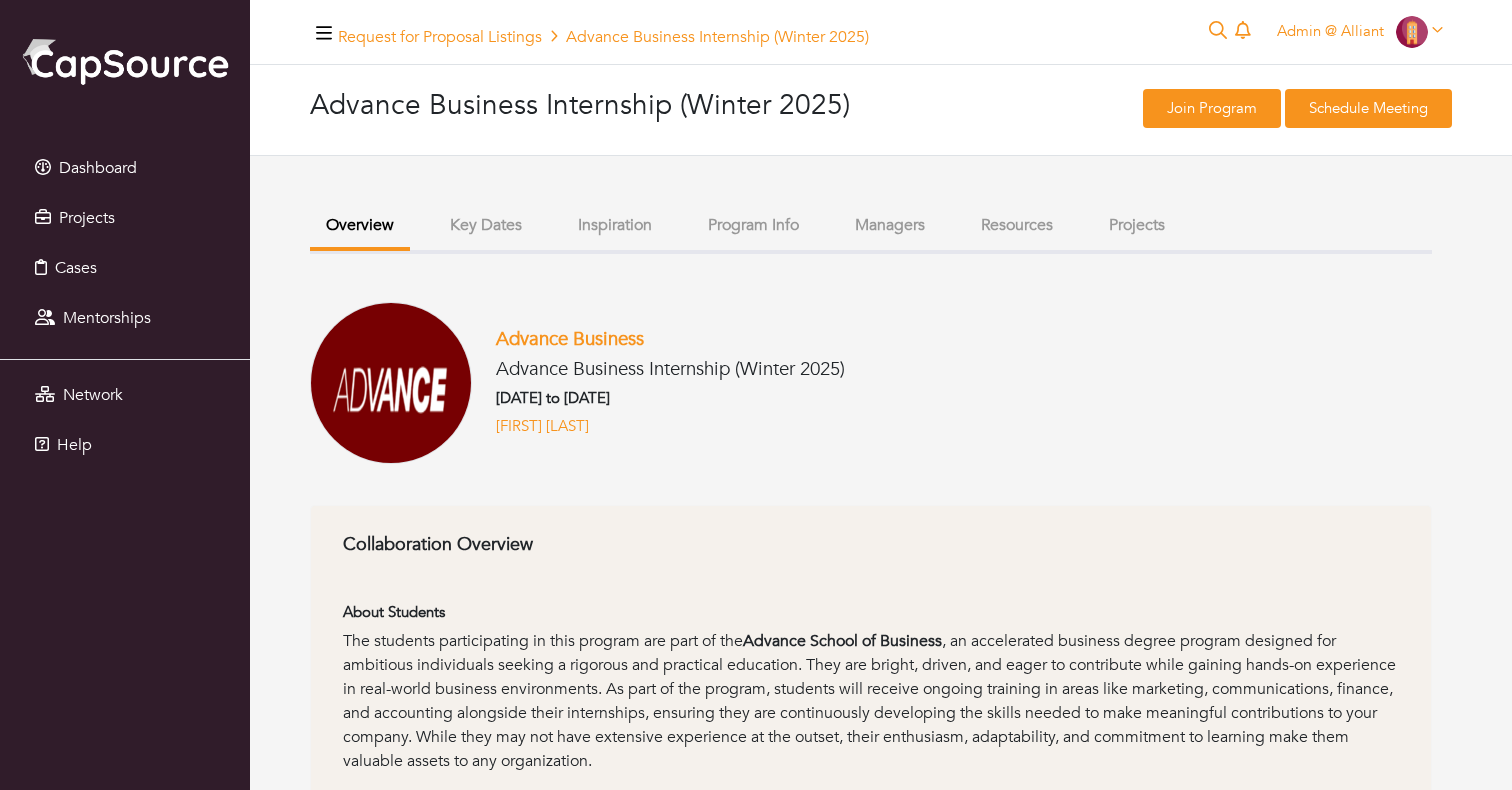 click on "Overview
Key Dates
Inspiration
Program Info
Managers
Resources
Projects
Advance Business
Advance Business Internship (Winter 2025)
11/11/2025 to 03/31/2026
Esther Hersh
Collaboration Overview
About Students
The students participating in this program are part of the  Advance School of Business
About Program Goals
The collaboration is designed to provide students with meaningful, hands-on learning experiences that align with their academic training and professional development goals. Through this program, students will:
Understand  key business concepts by observing and engaging in real-world applications.
Apply" at bounding box center (871, 1539) 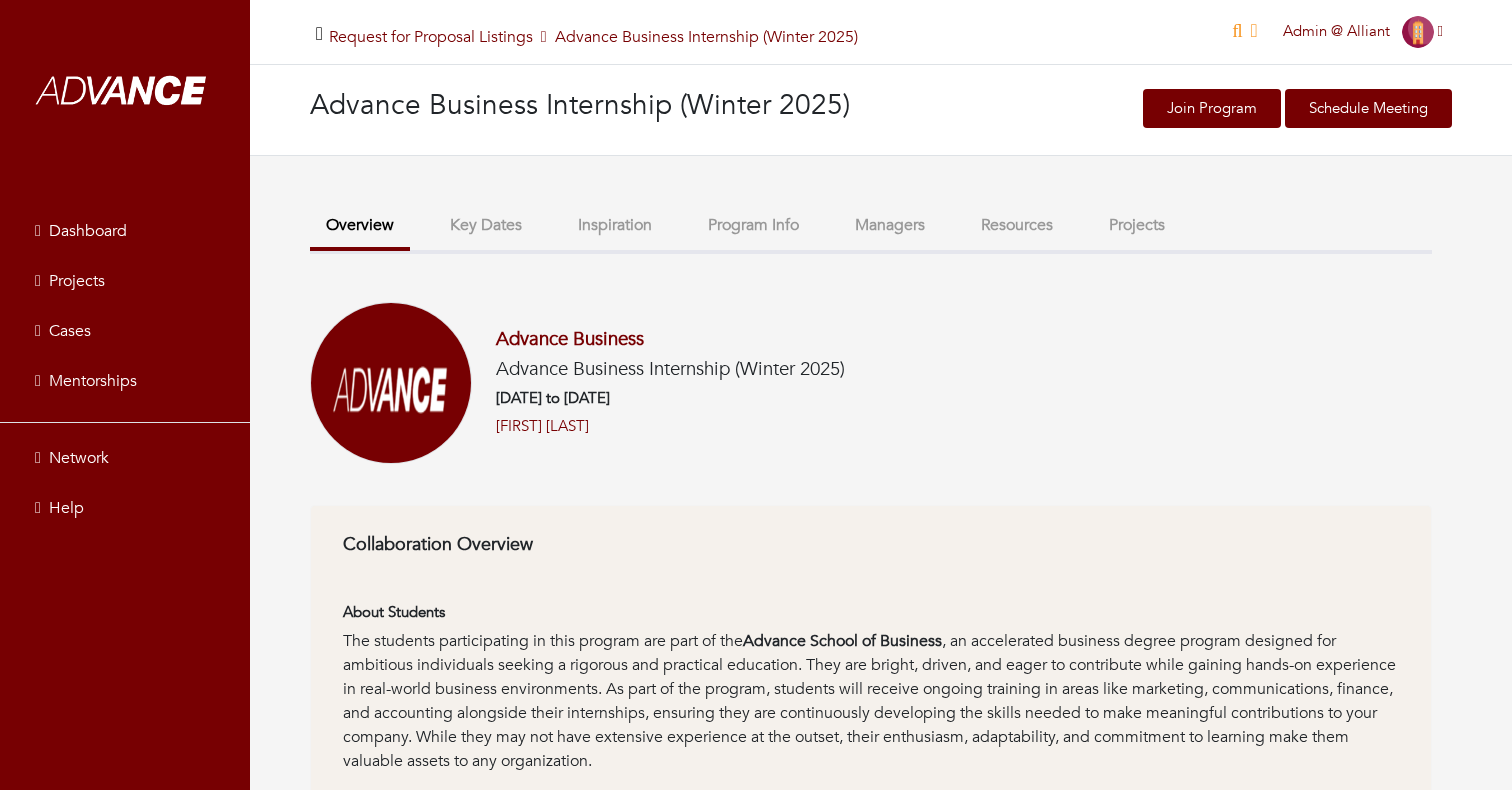 scroll, scrollTop: 0, scrollLeft: 0, axis: both 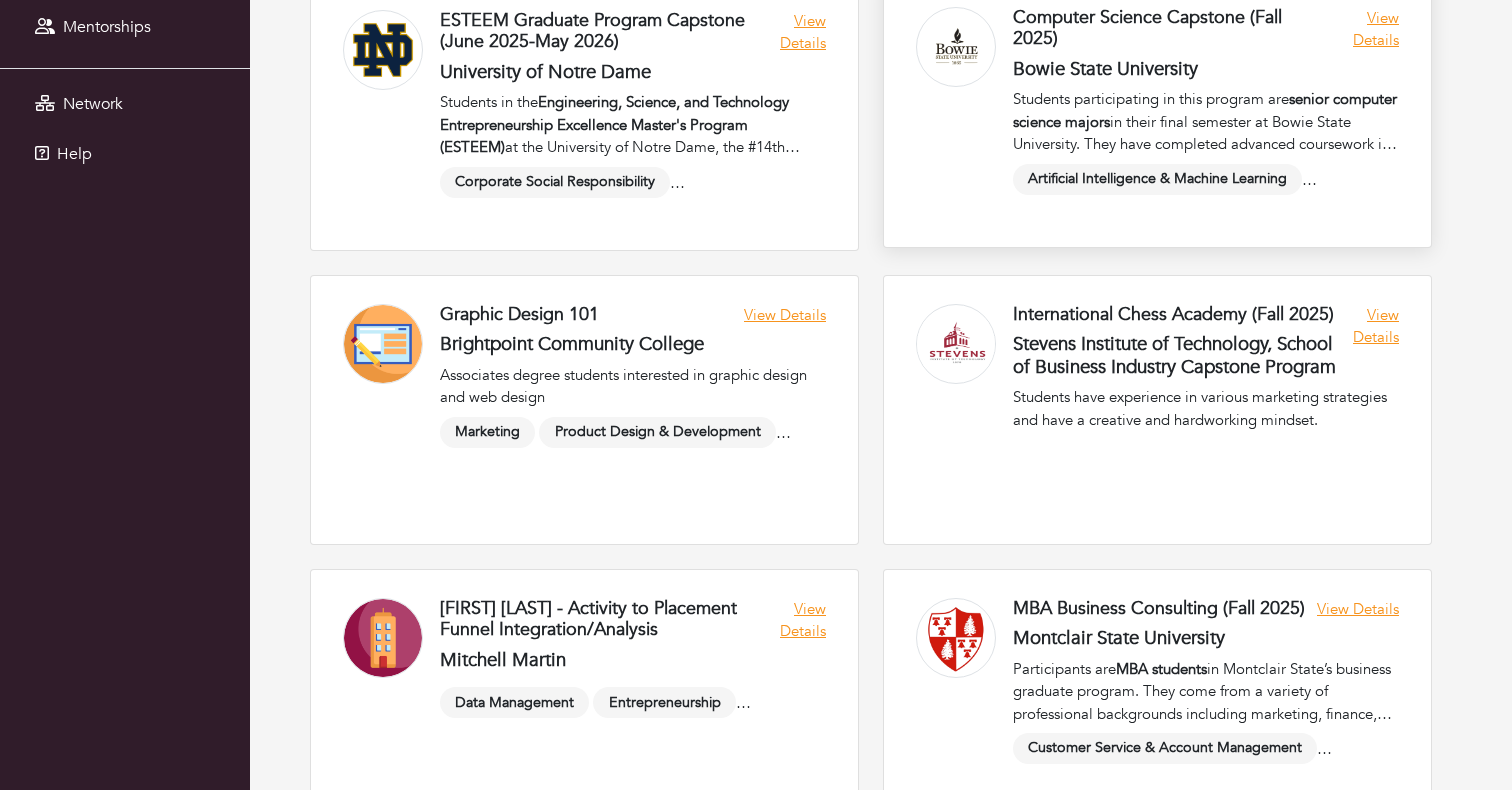 click at bounding box center (1157, 113) 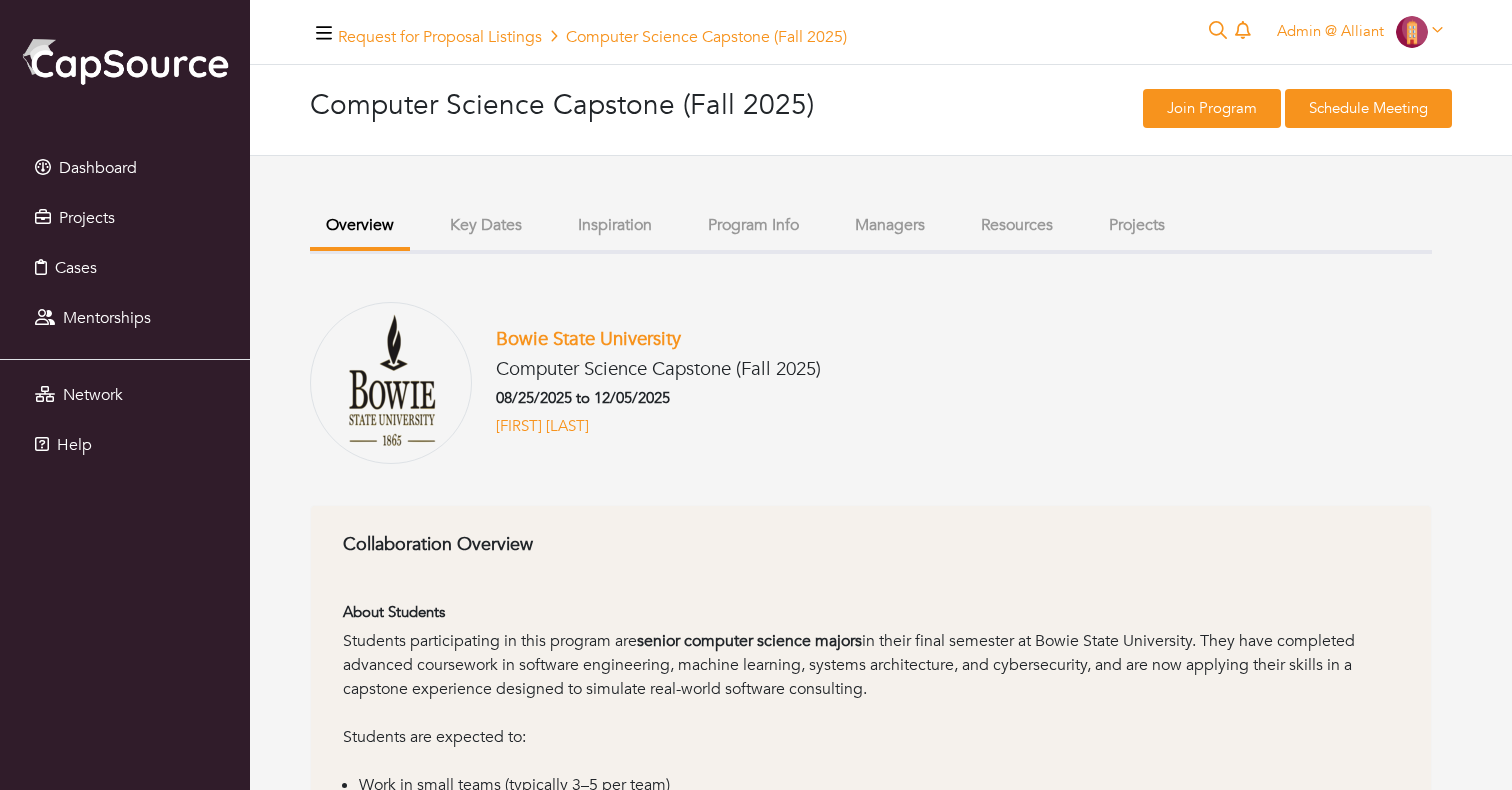 scroll, scrollTop: 0, scrollLeft: 0, axis: both 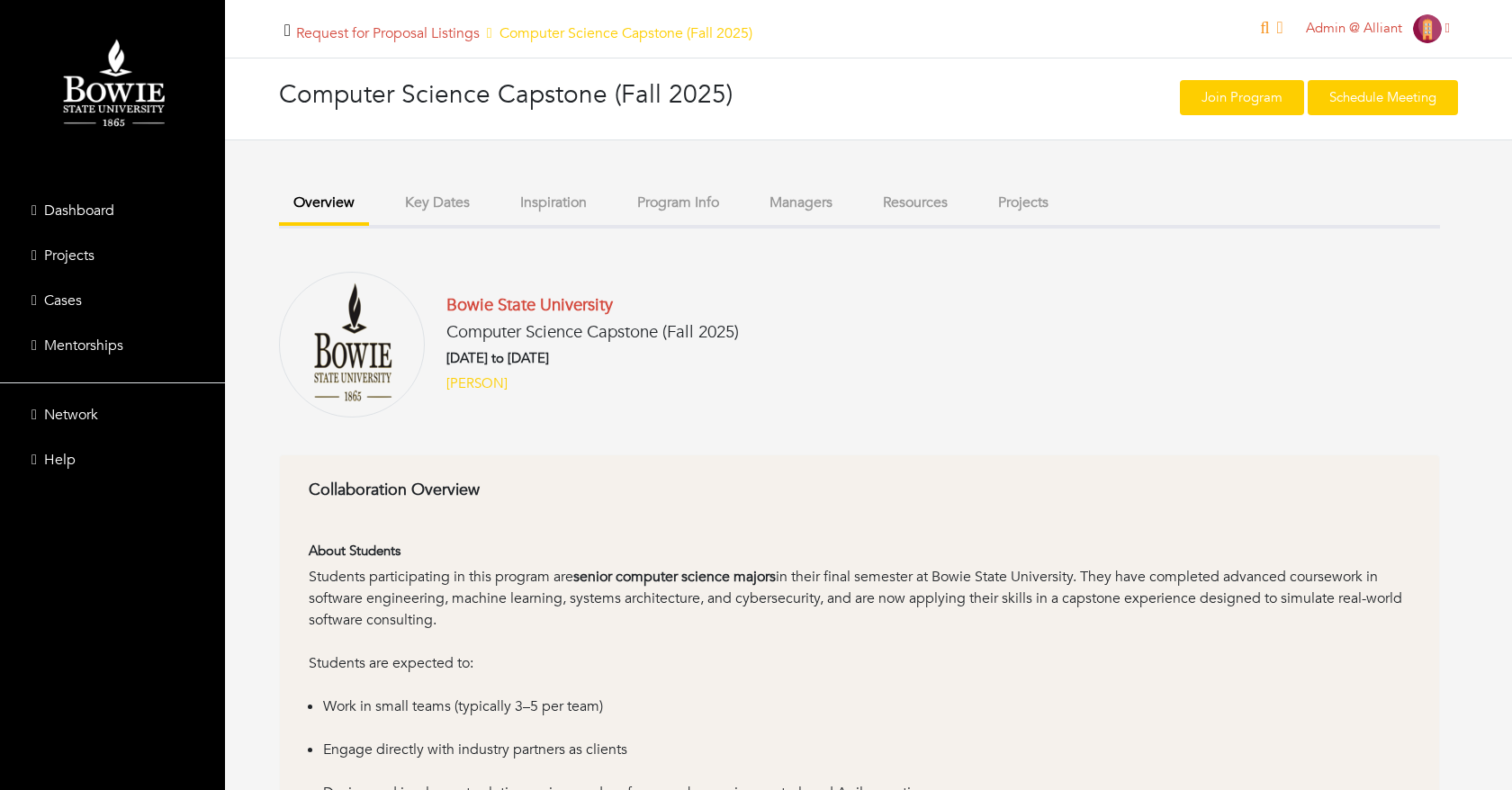 click on "Overview
Key Dates
Inspiration
Program Info
Managers
Resources
Projects
Bowie State University
Computer Science Capstone (Fall 2025)
08/25/2025 to 12/05/2025
Rose Shumba
Collaboration Overview
About Students
Students participating in this program are  senior computer science majors  in their final semester at Bowie State University. They have completed advanced coursework in software engineering, machine learning, systems architecture, and cybersecurity, and are now applying their skills in a capstone experience designed to simulate real-world software consulting.
Students are expected to:
Work in small teams (typically 3–5 per team)" at bounding box center (860, 1813) 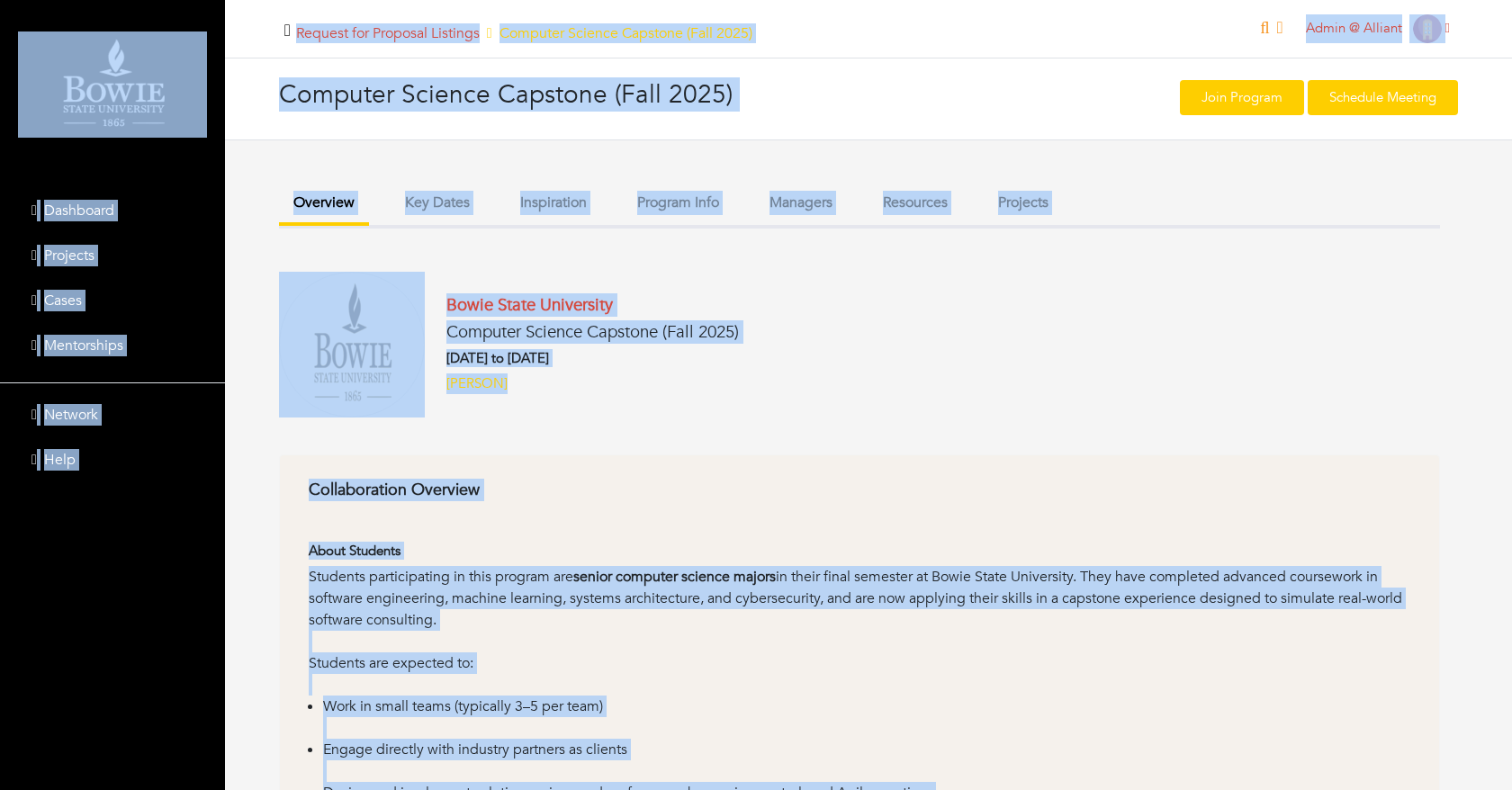 copy on "Dashboard
Projects
Cases
Mentorships
Network
Help
Request for Proposal Listings Computer Science Capstone (Fall 2025)
0
Admin @ Alliant
Admin @ Alliant
Admin Portal
My profile
My organizations
Settings
Logout
Computer Science Capstone (Fall 2025)
Join Program
Schedule Meeting
Interested in this engagement?
Join Program
Overview
Key Dates
Inspiration
Program Info
Managers
Resources
Projects
Bowie State University
Computer Science Capstone (Fall 2025)
08/25/2025 to 12/05/2025
Rose Shumba
Collaboration Overview
About Students
Stude..." 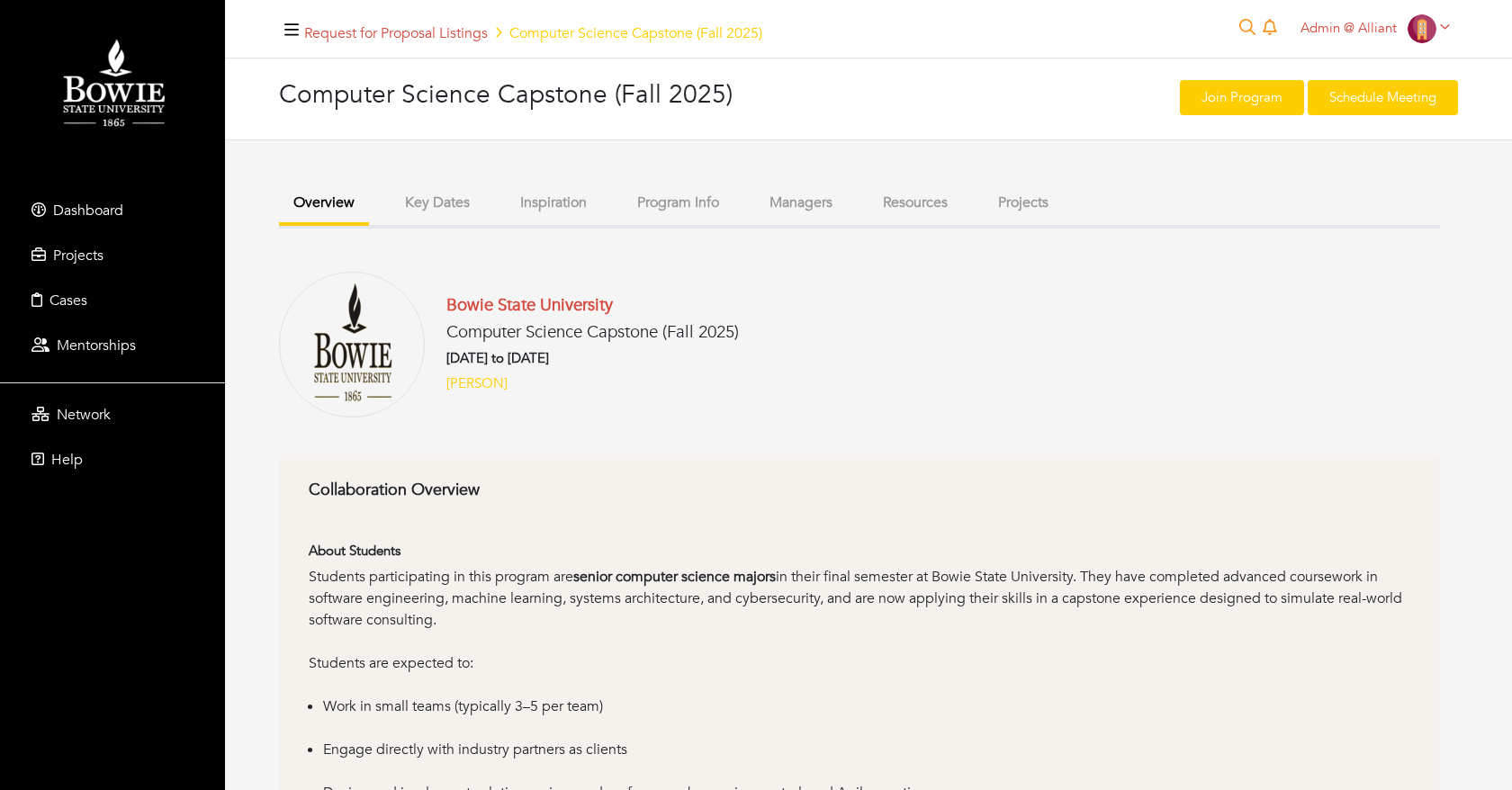 click on "Bowie State University
Computer Science Capstone (Fall 2025)
08/25/2025 to 12/05/2025
Rose Shumba
Collaboration Overview
About Students
Students participating in this program are  senior computer science majors  in their final semester at Bowie State University. They have completed advanced coursework in software engineering, machine learning, systems architecture, and cybersecurity, and are now applying their skills in a capstone experience designed to simulate real-world software consulting.
Students are expected to:
Work in small teams (typically 3–5 per team)
Engage directly with industry partners as clients
Design and implement solutions using modern frameworks, version control, and Agile practices
Communicate their progress weekly through demos, reports, and presentations" at bounding box center [860, 1857] 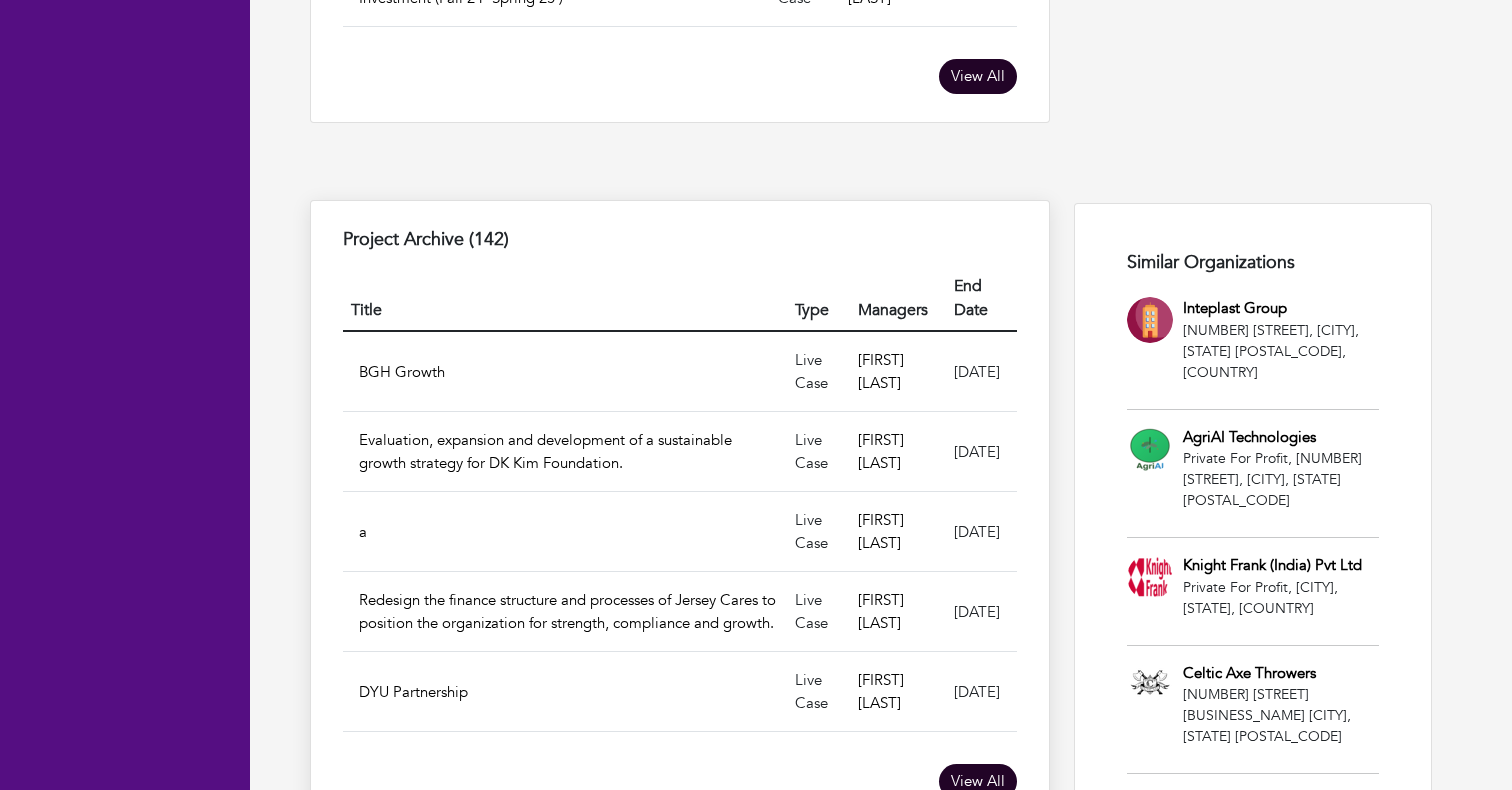 scroll, scrollTop: 2325, scrollLeft: 0, axis: vertical 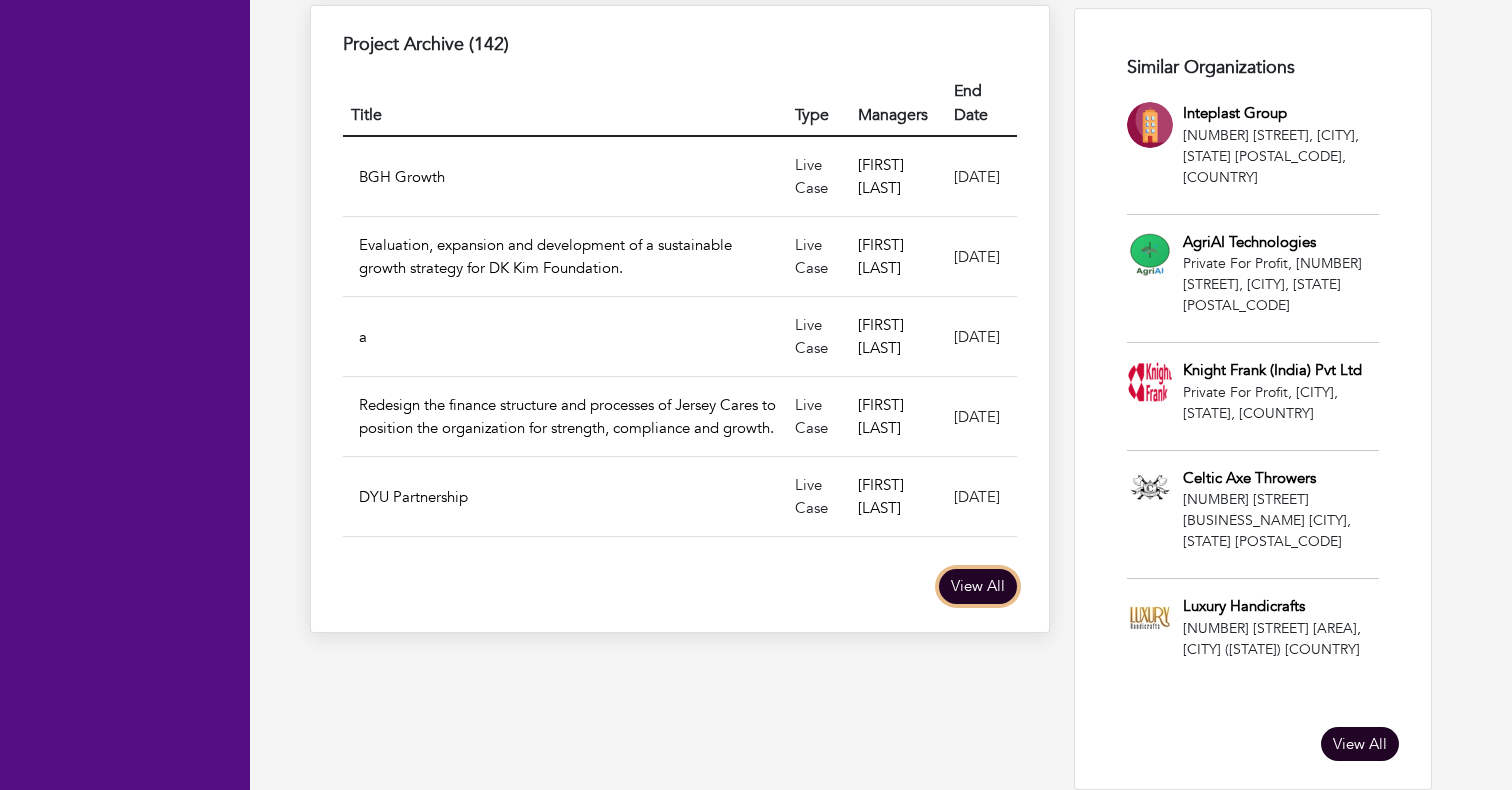 click on "View All" at bounding box center [978, 586] 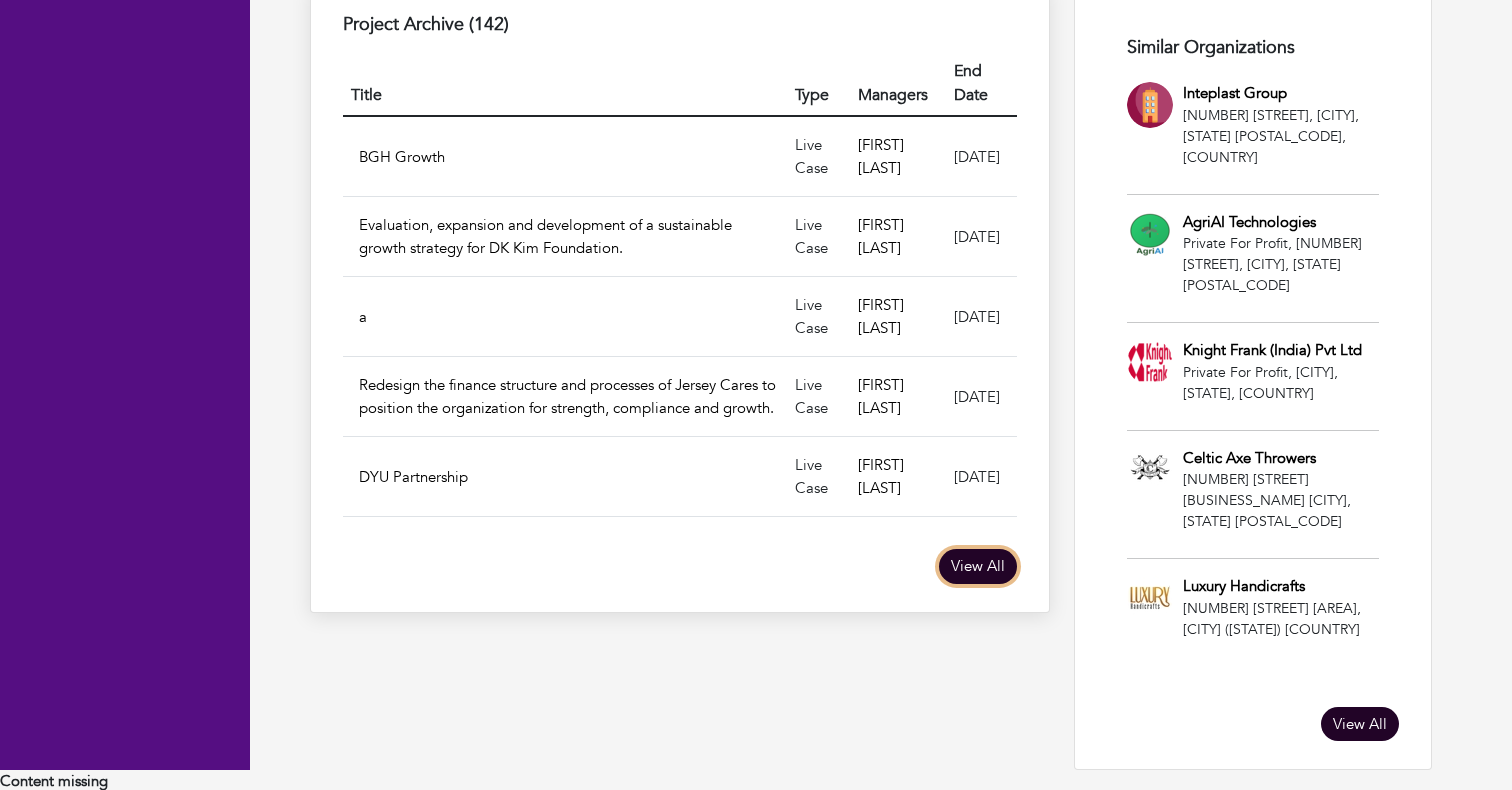 click on "View All" at bounding box center [978, 566] 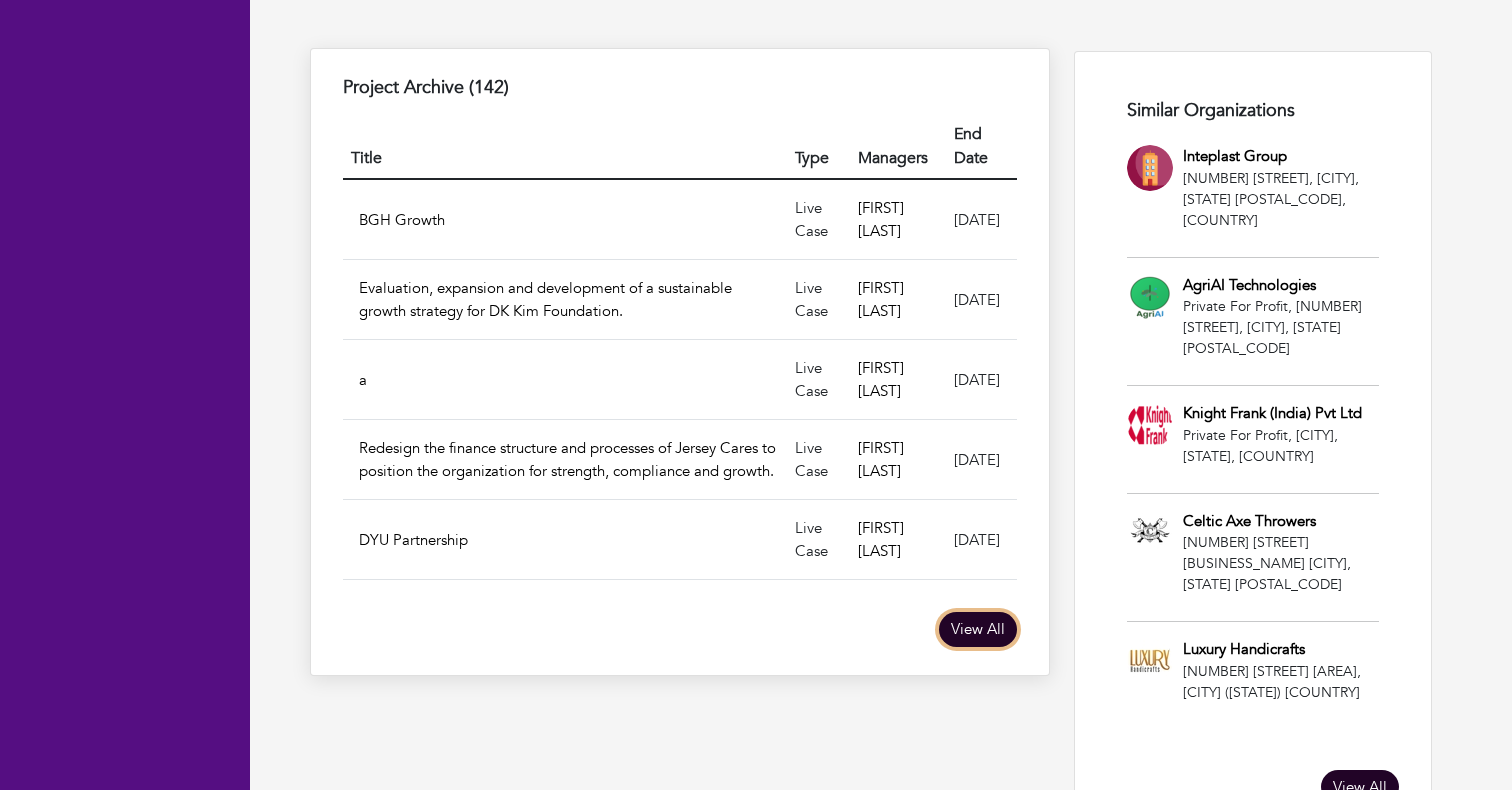 scroll, scrollTop: 2278, scrollLeft: 0, axis: vertical 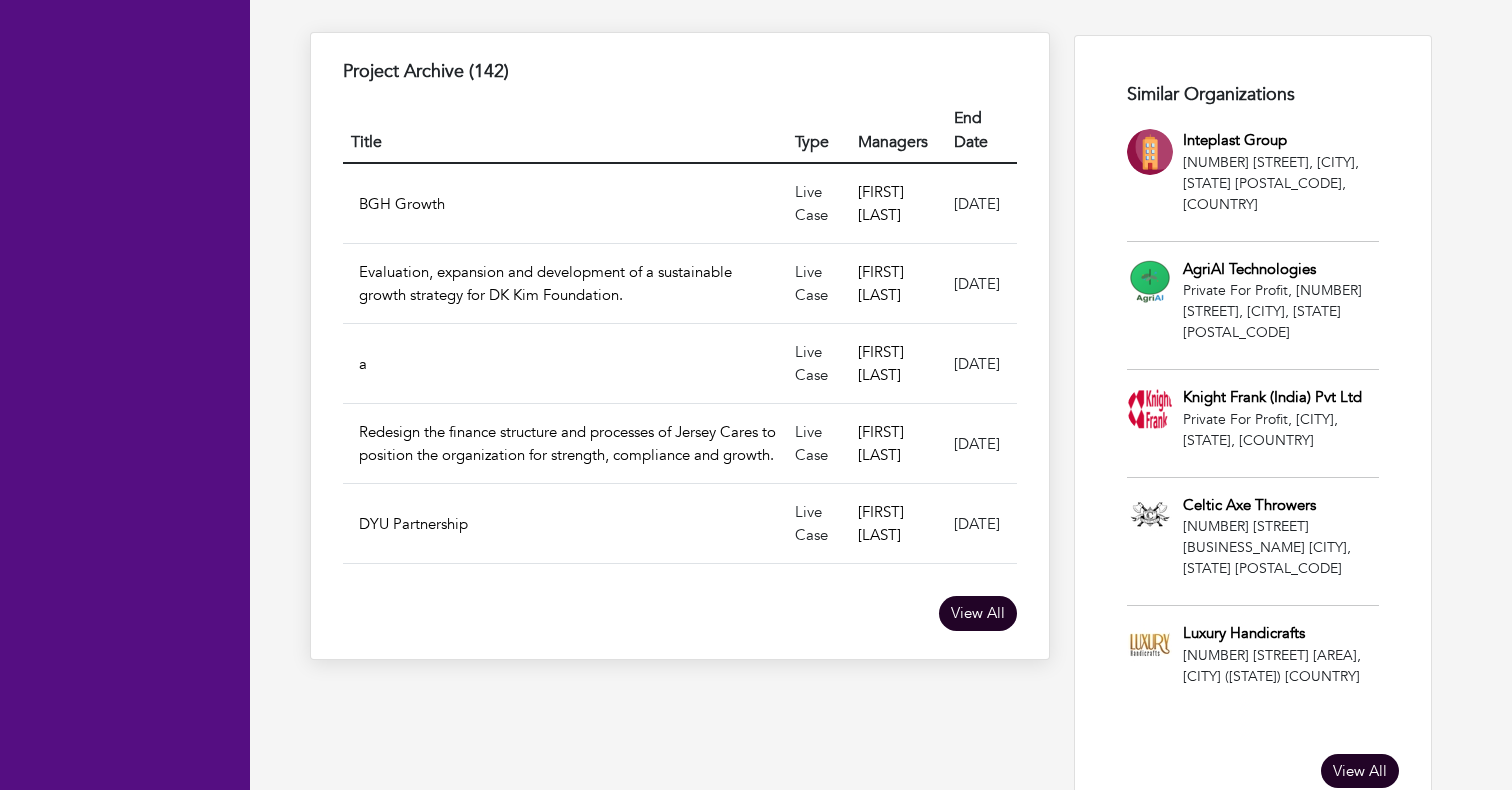 click on "Project Archive (142)" at bounding box center [680, 72] 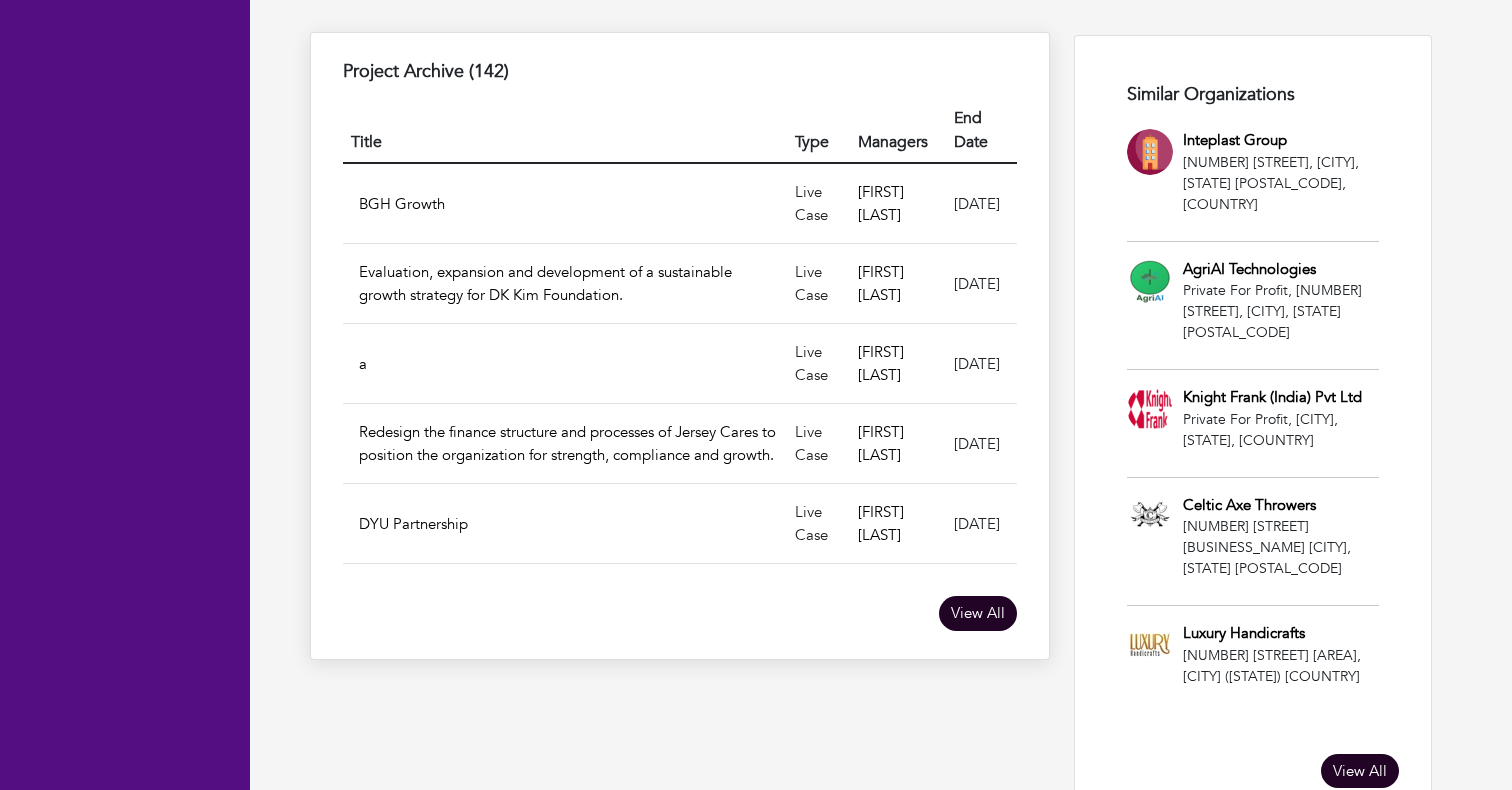 click on "View All" at bounding box center (680, 613) 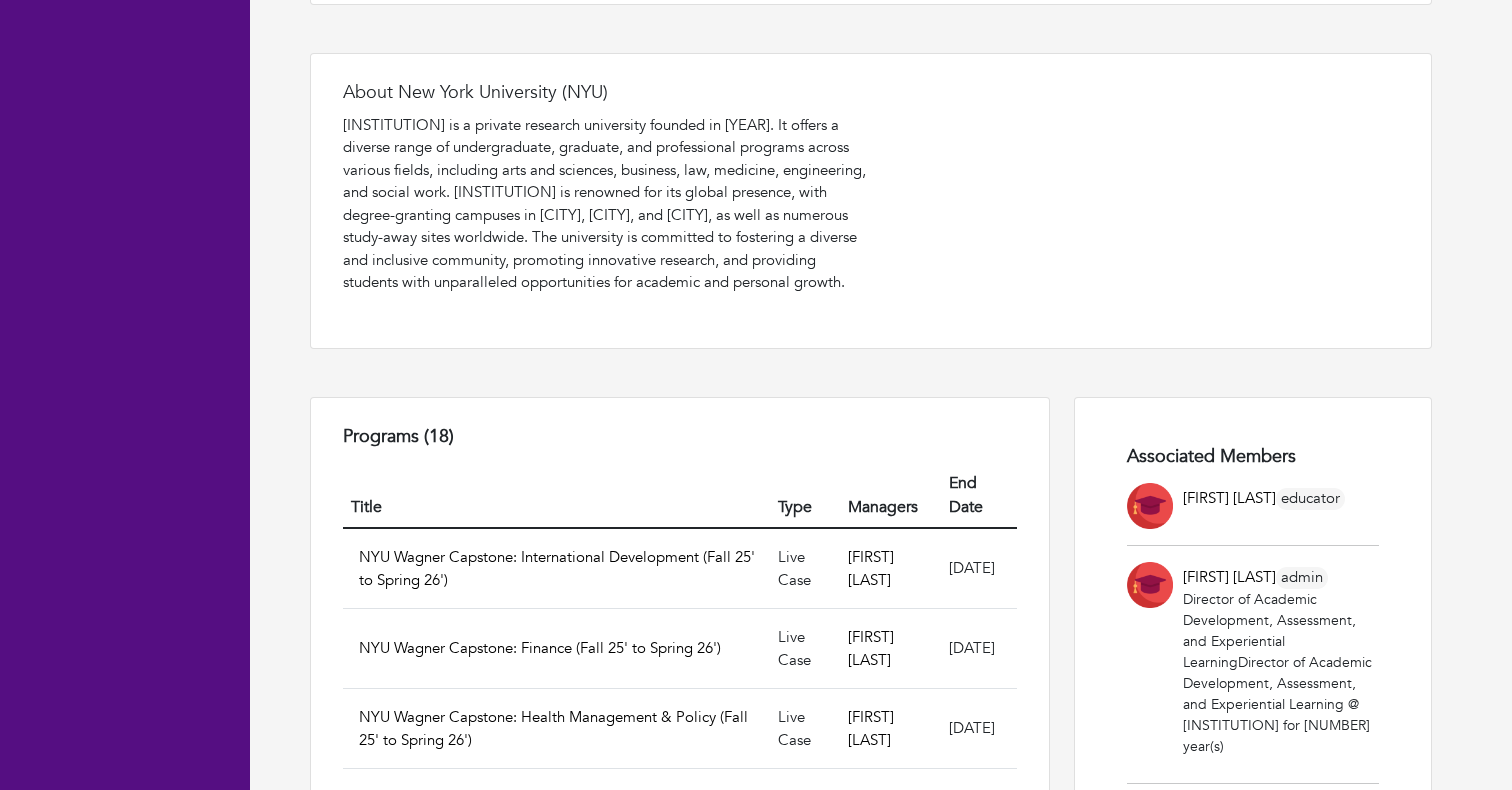 scroll, scrollTop: 0, scrollLeft: 0, axis: both 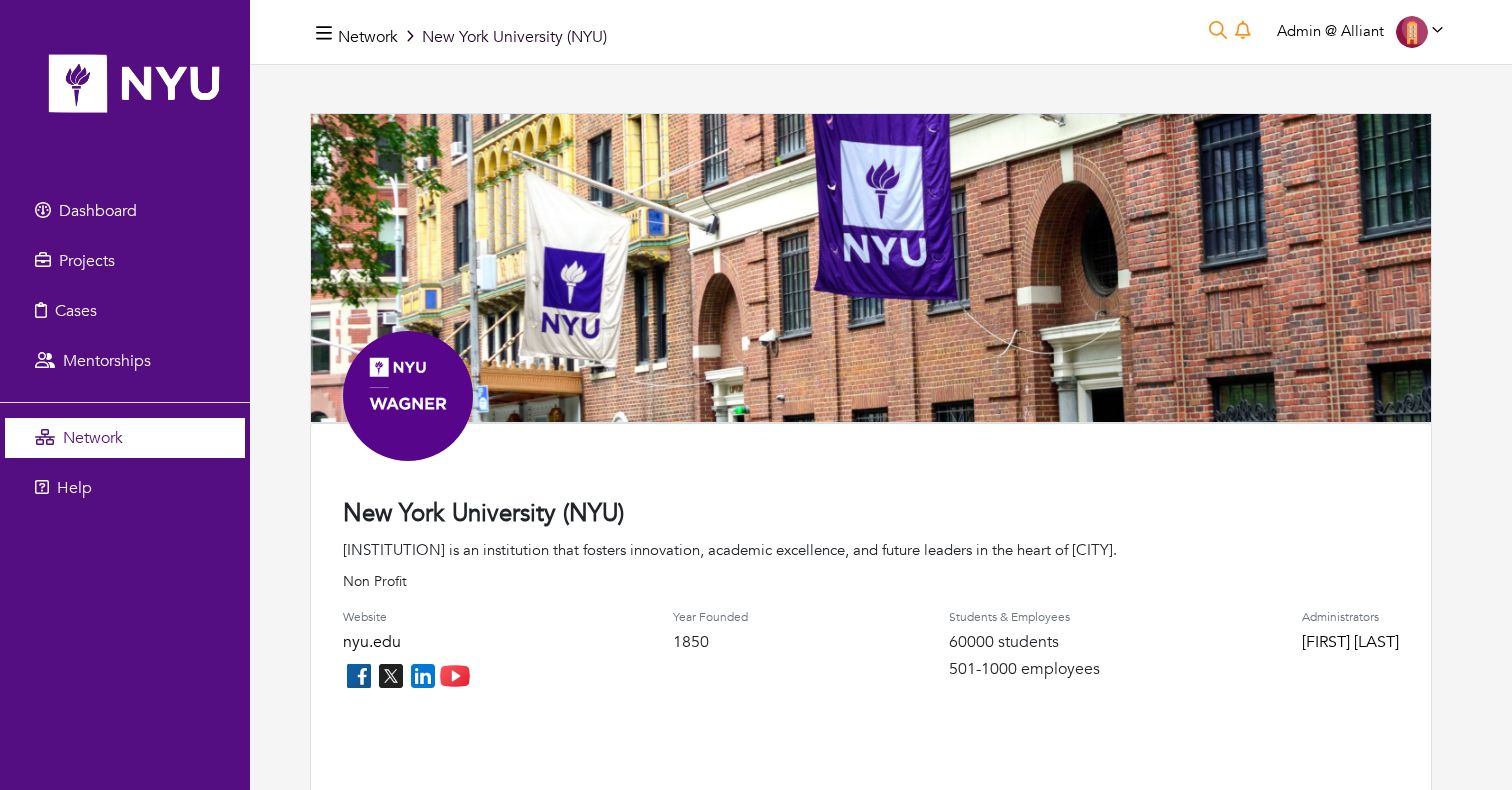 click on "Network" at bounding box center (125, 438) 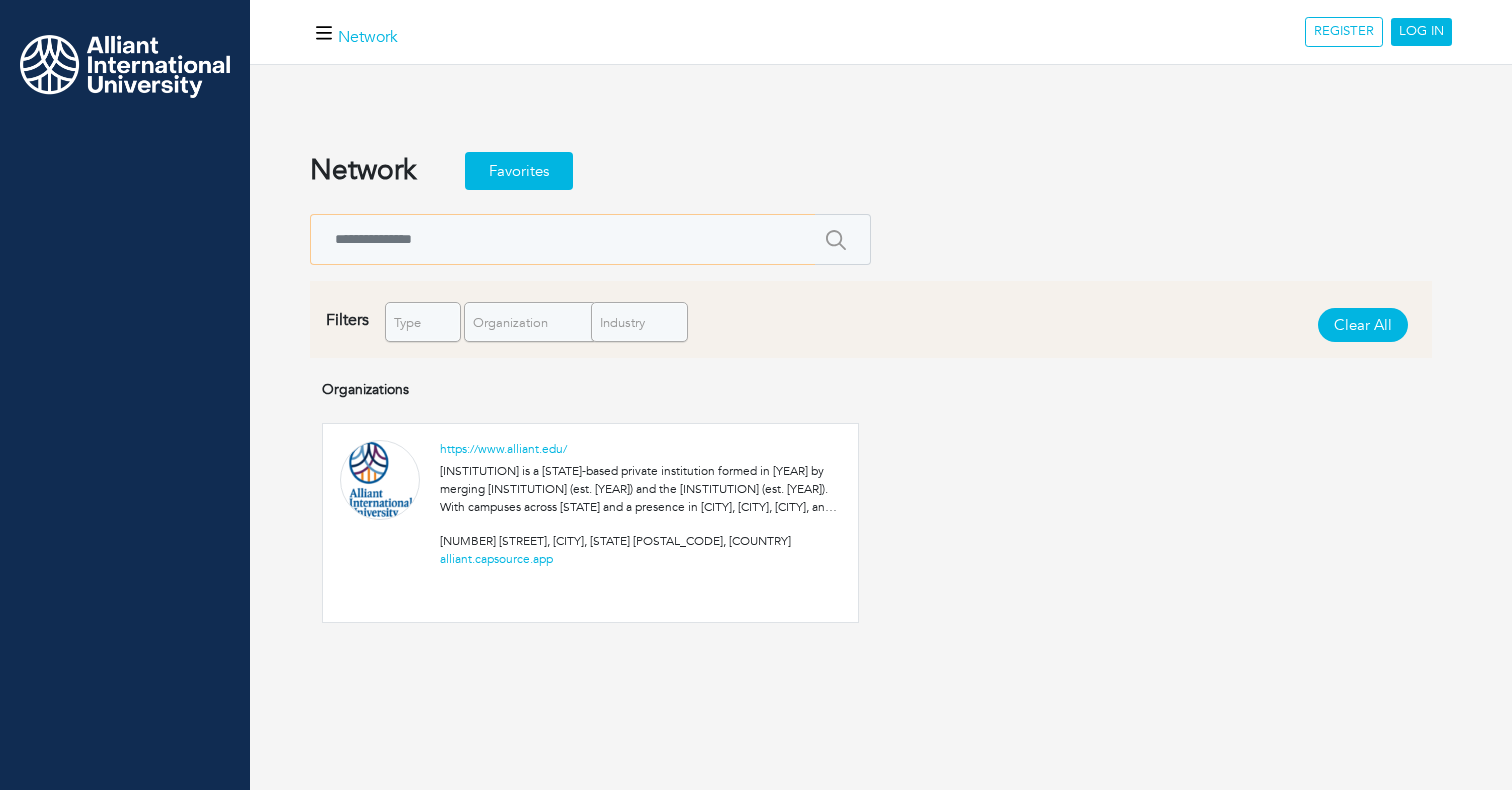 click at bounding box center (562, 239) 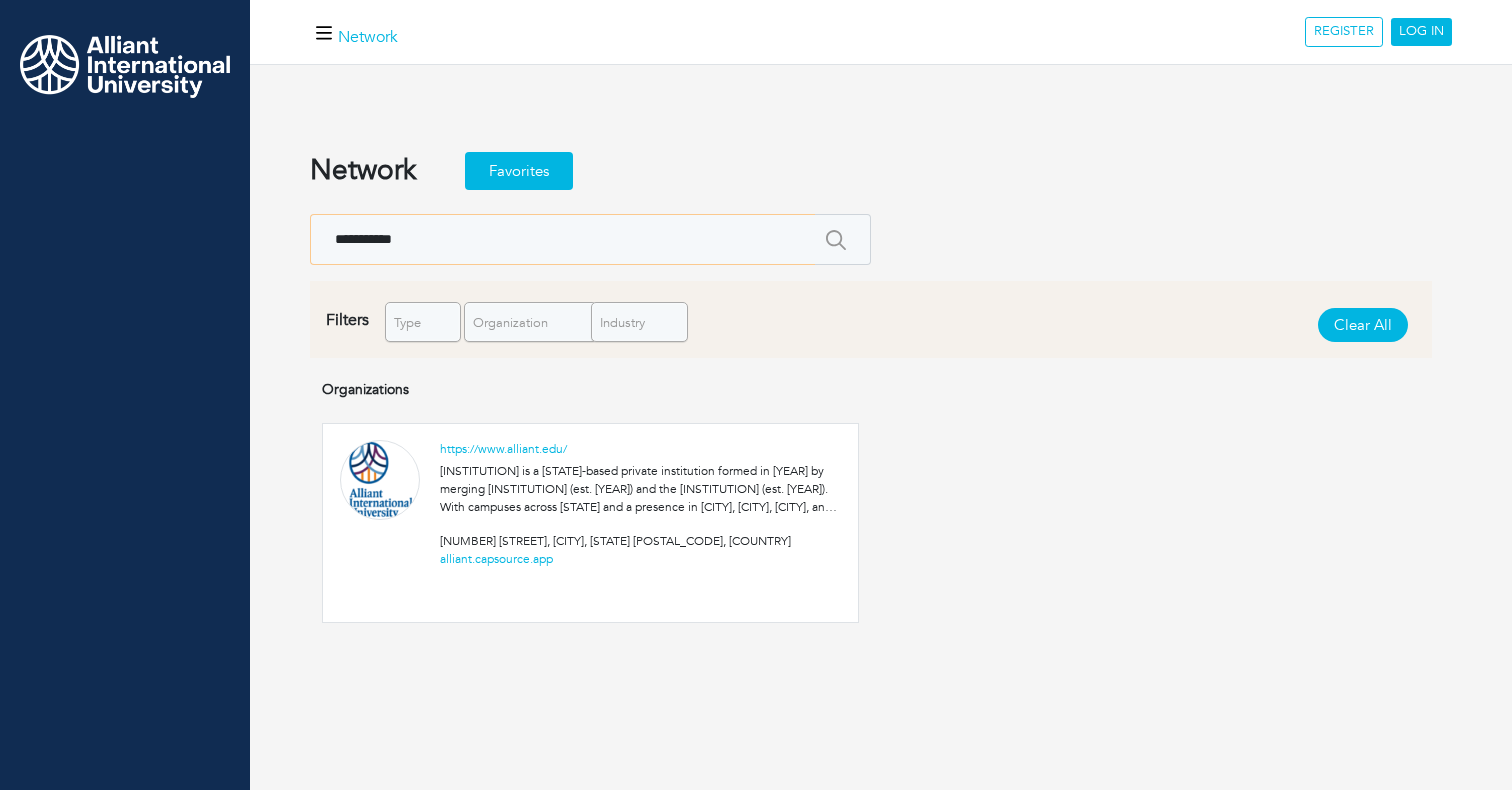 type on "**********" 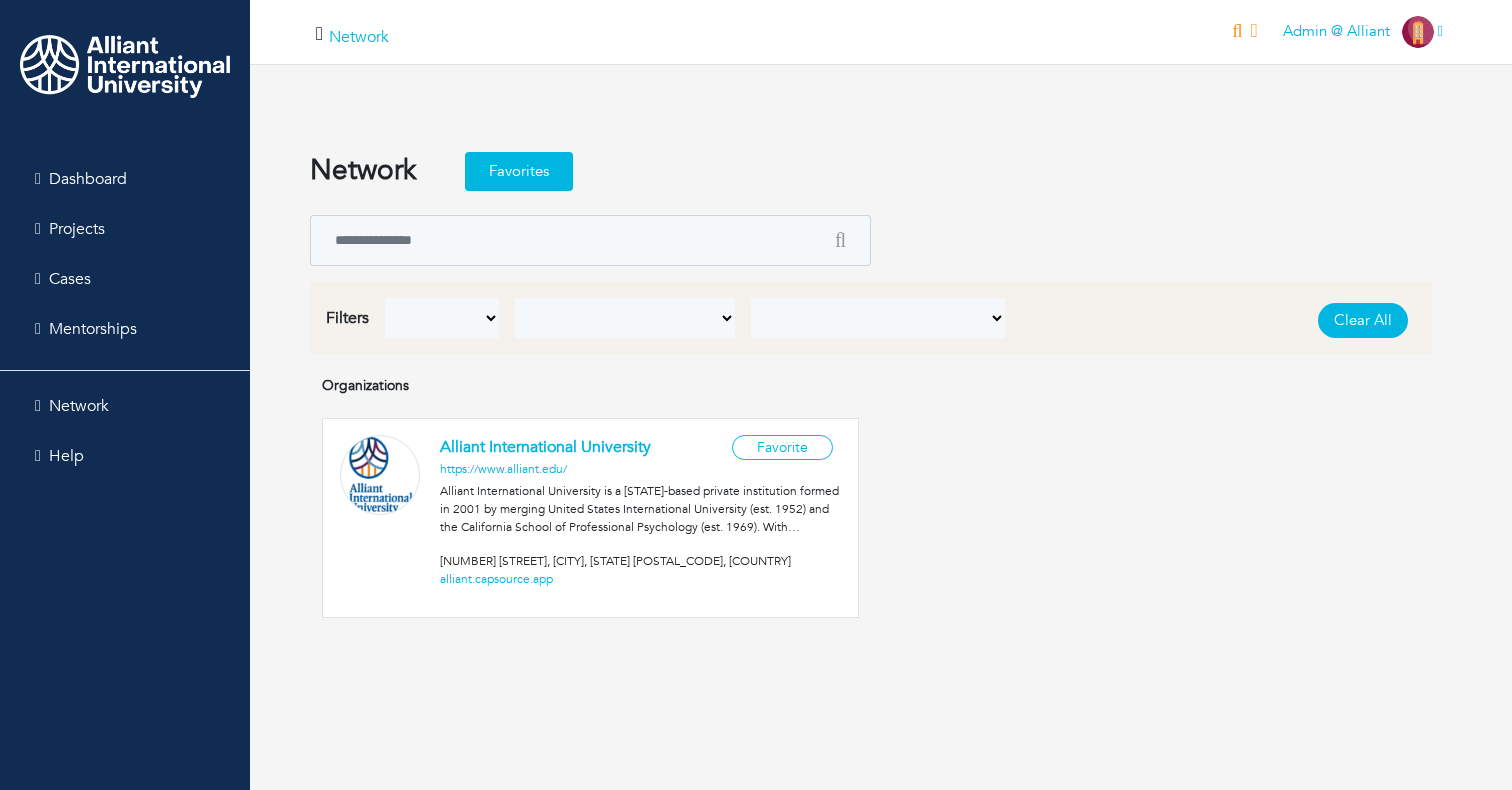 scroll, scrollTop: 0, scrollLeft: 0, axis: both 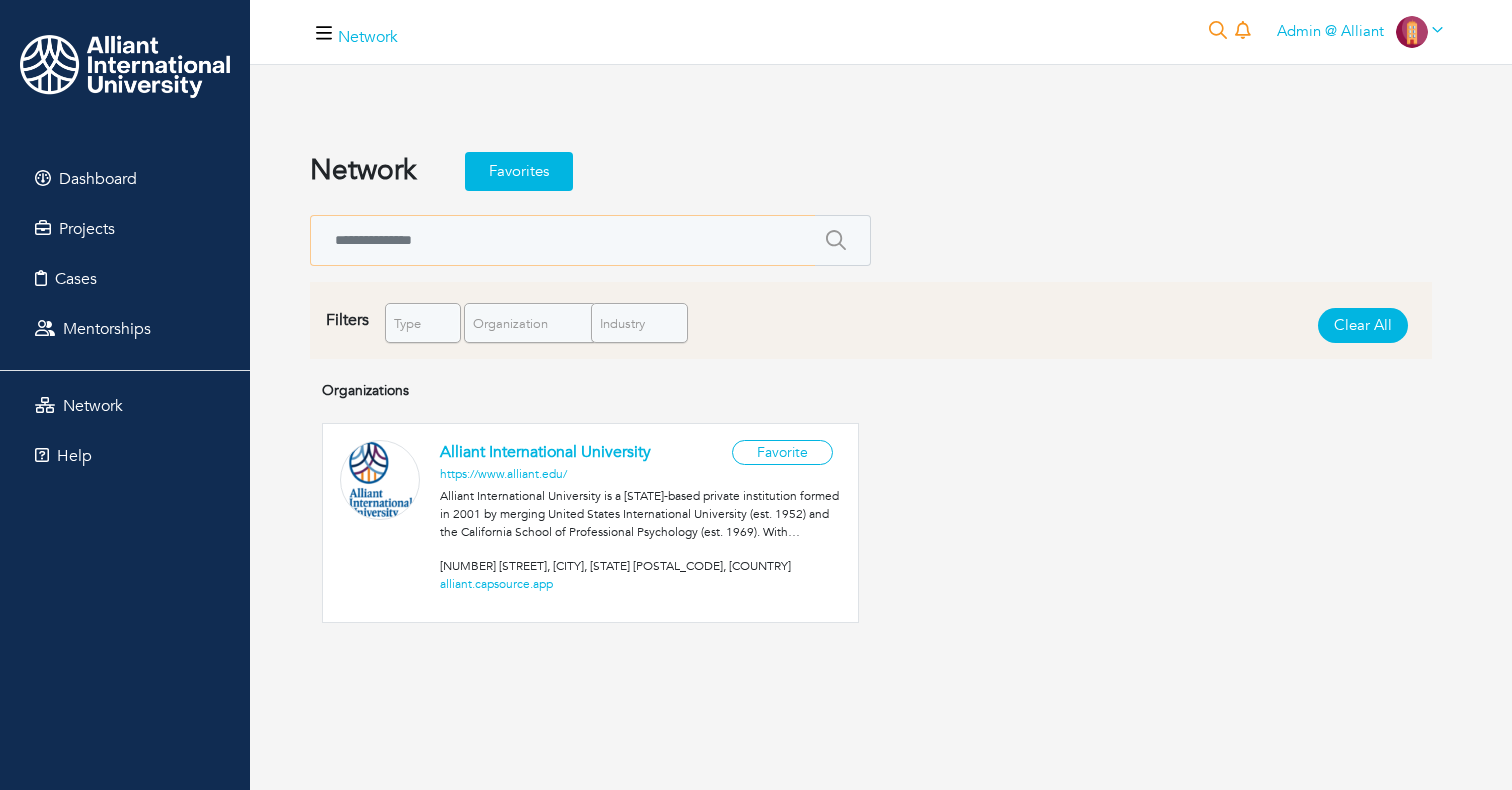 click at bounding box center (562, 240) 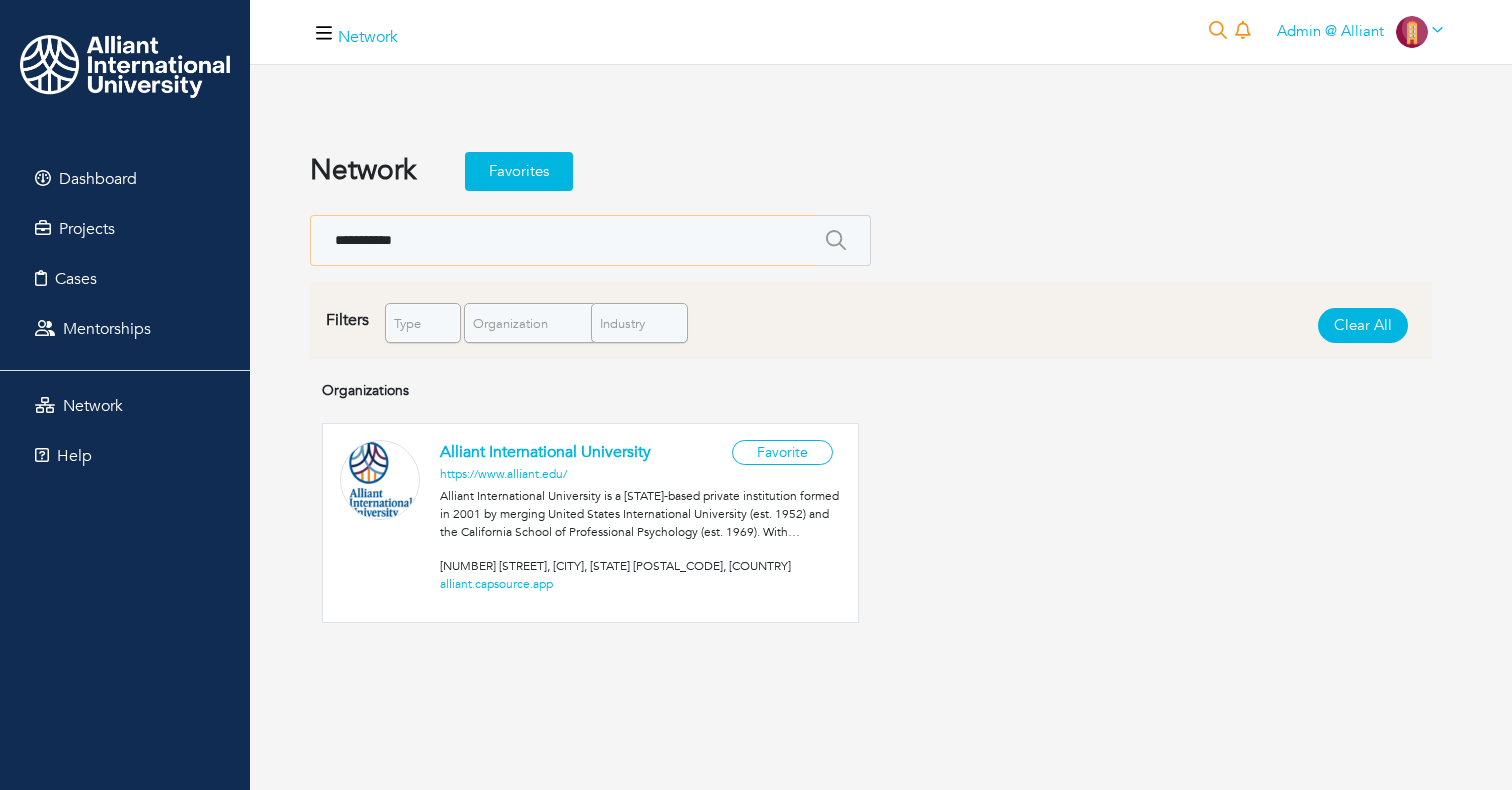type on "**********" 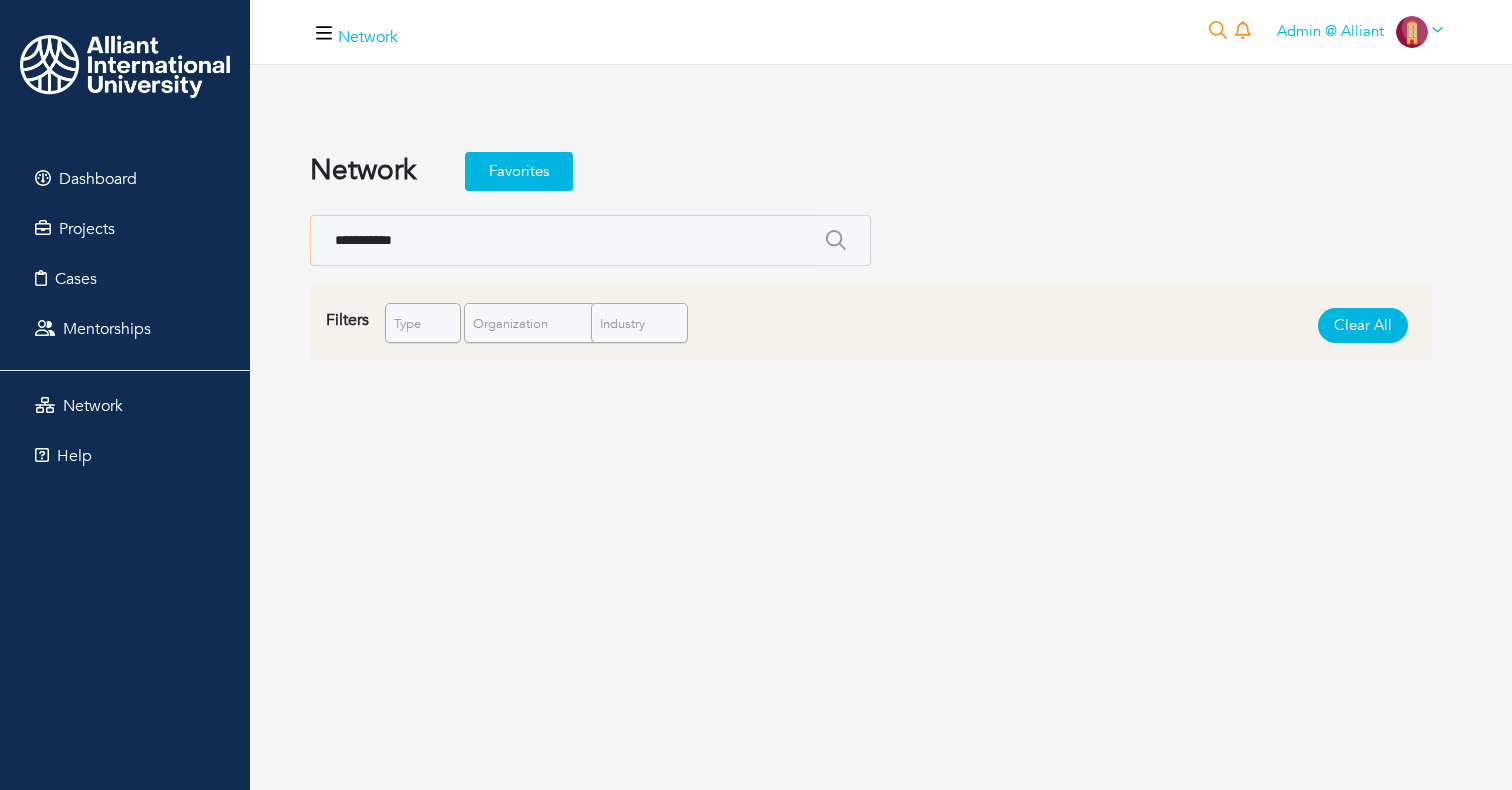click on "**********" at bounding box center (562, 240) 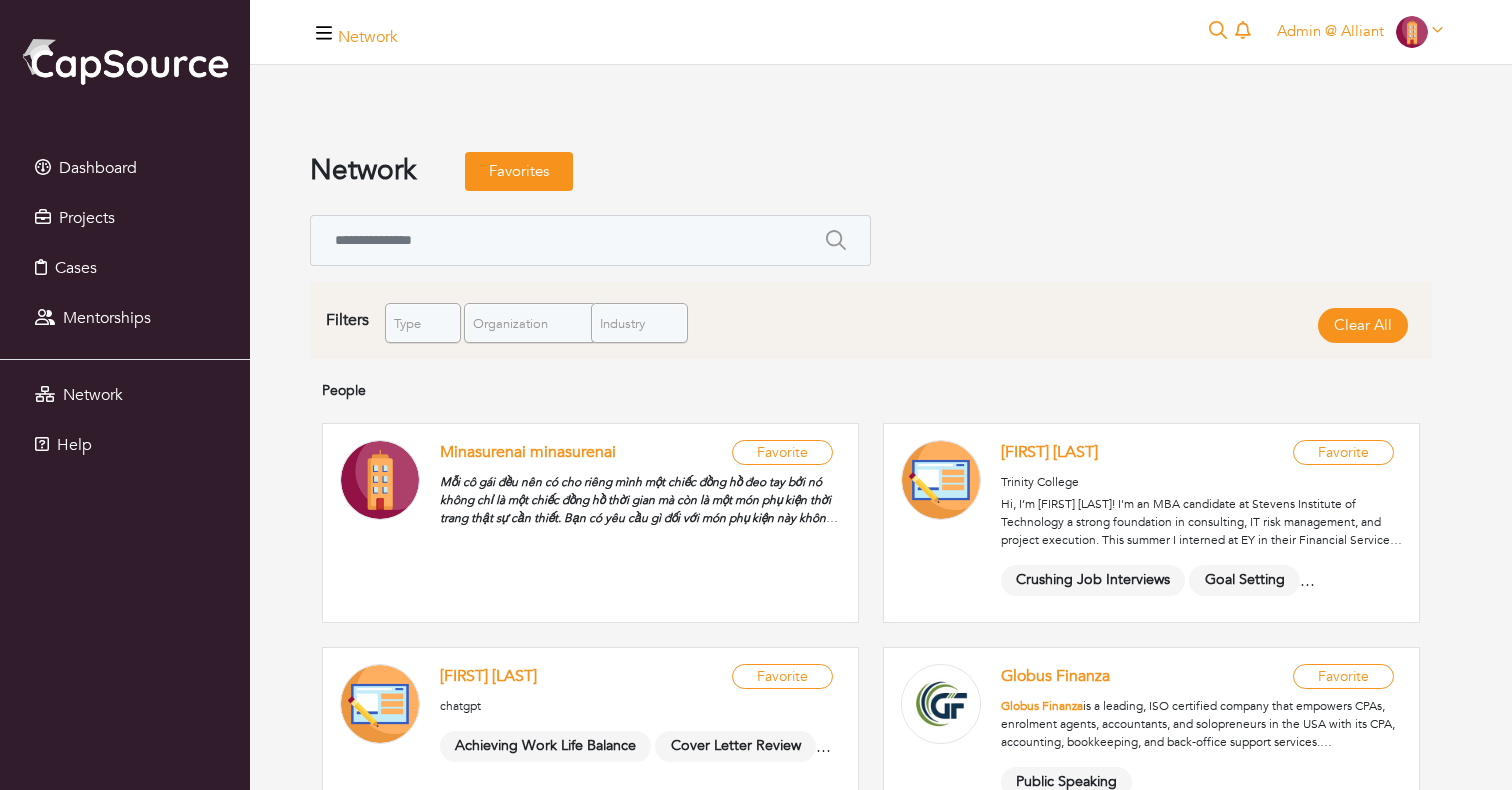 scroll, scrollTop: 0, scrollLeft: 0, axis: both 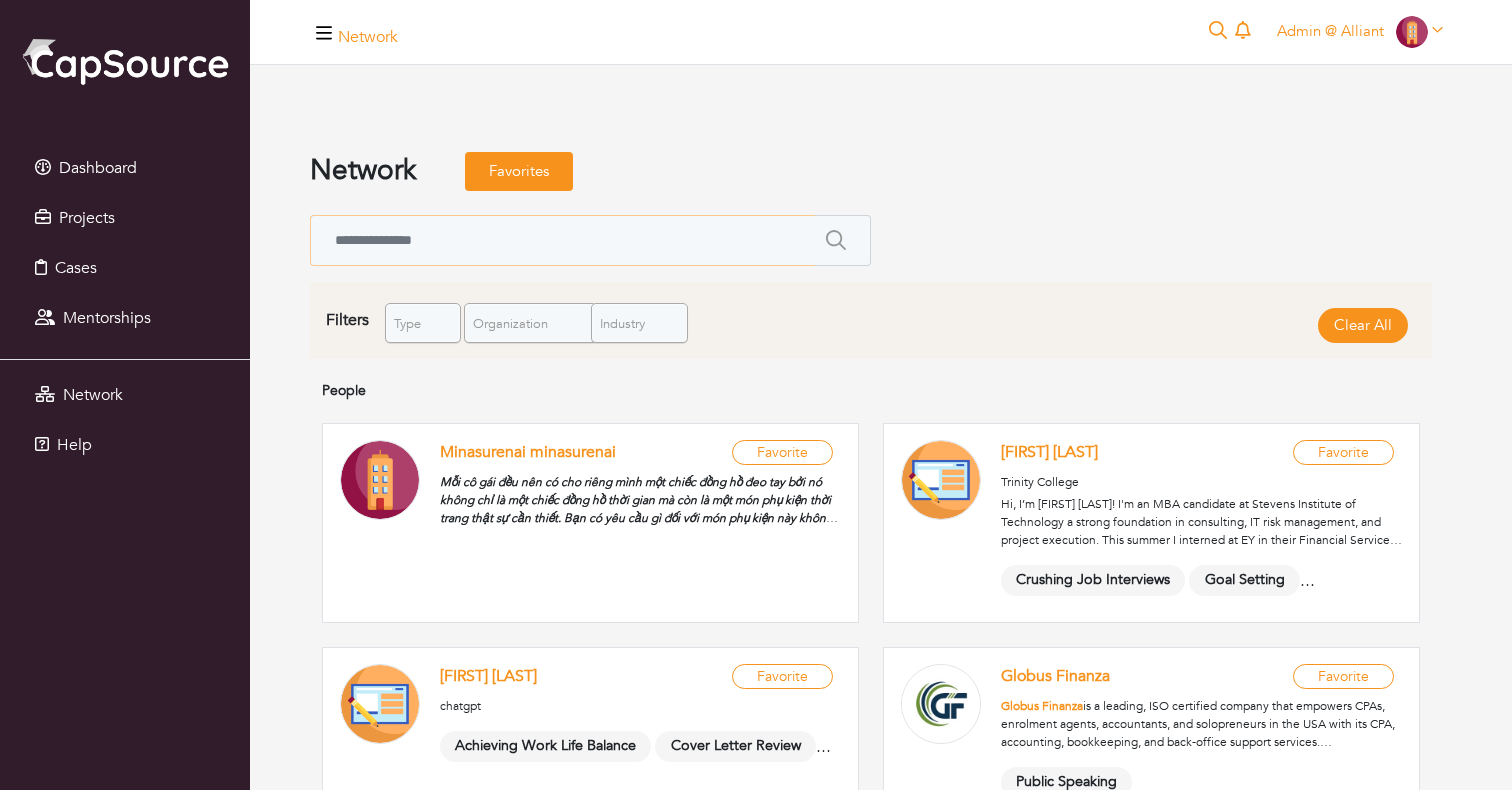 click at bounding box center [562, 240] 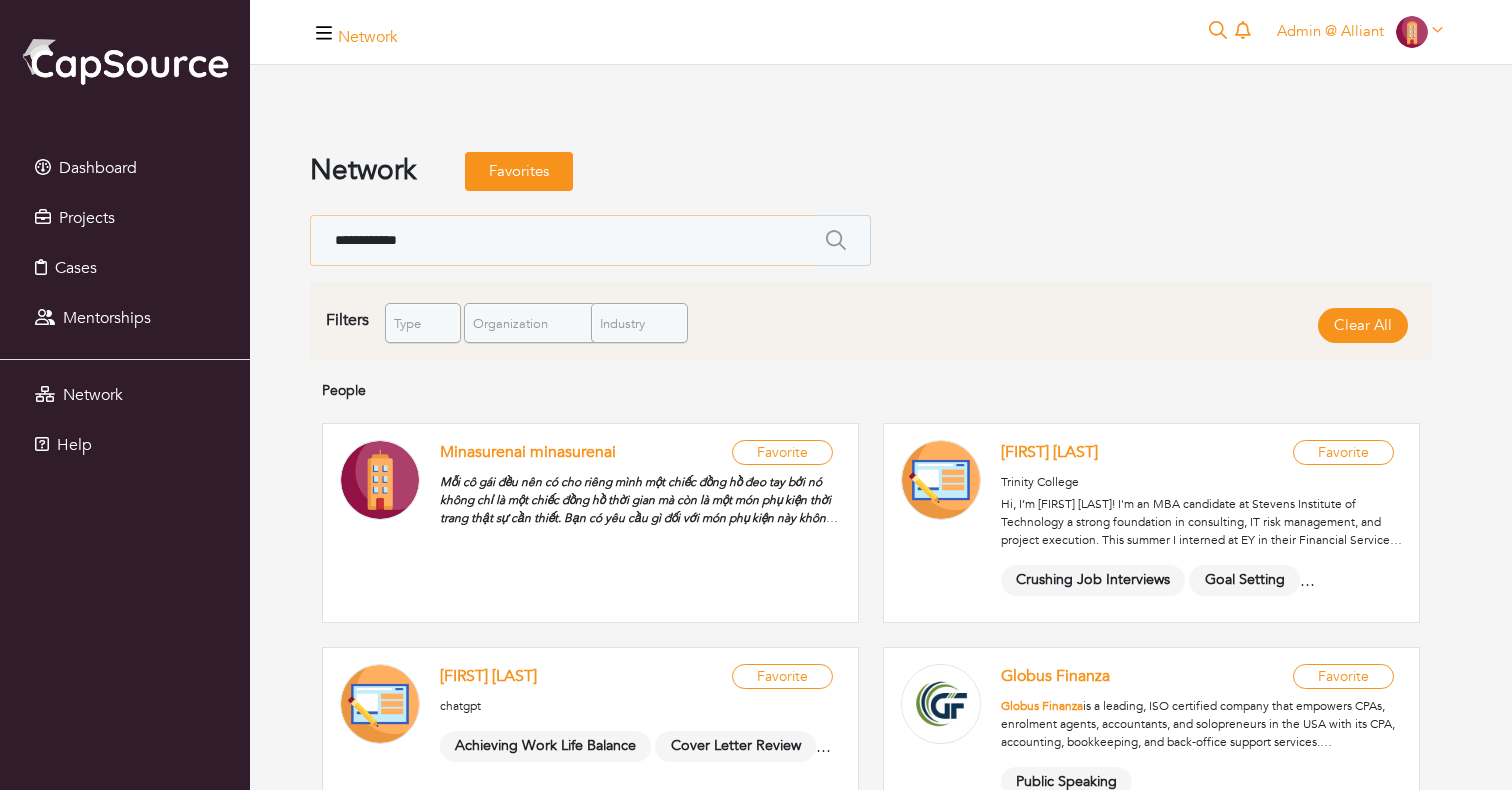 type on "**********" 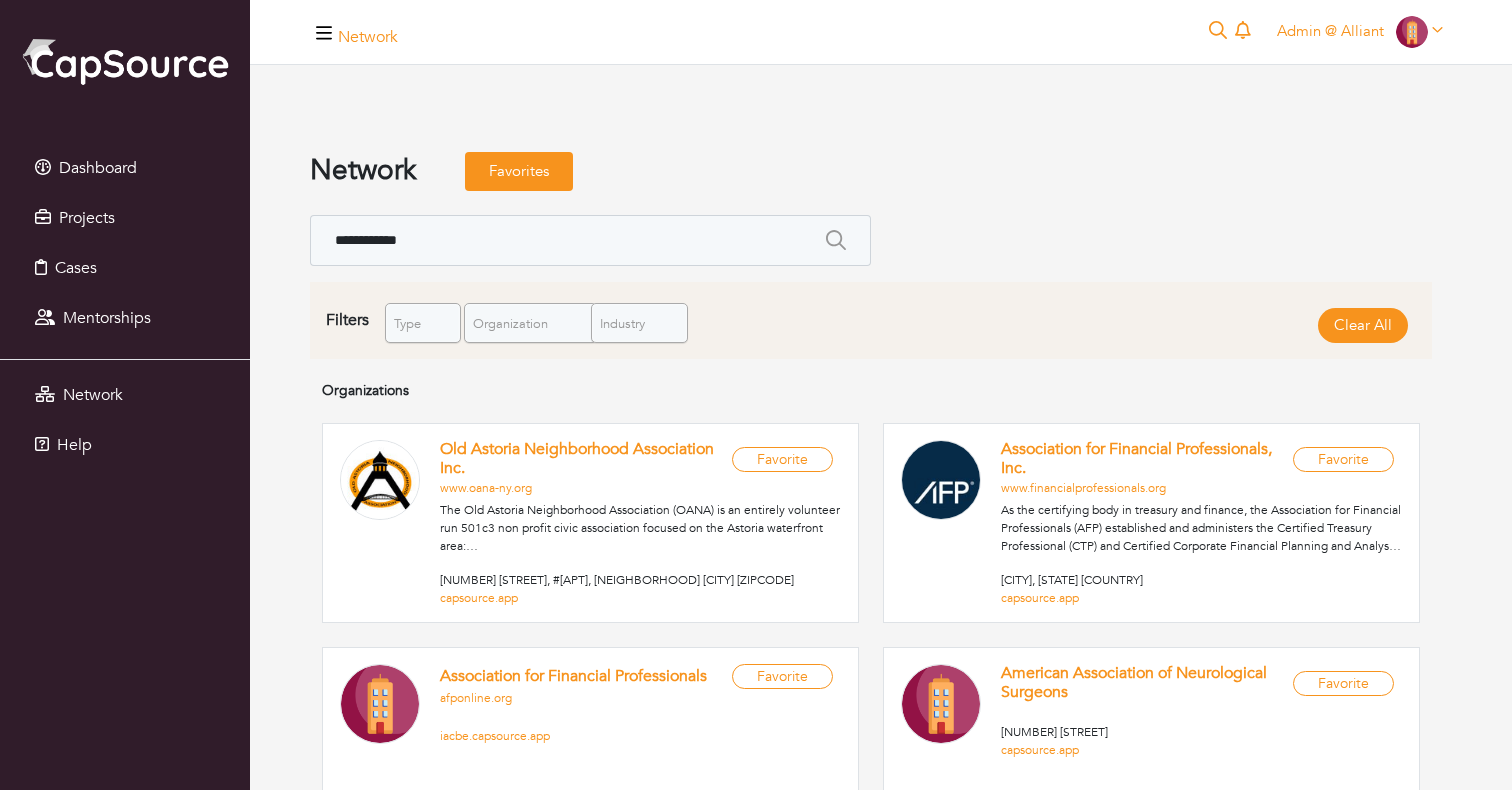 scroll, scrollTop: 39, scrollLeft: 0, axis: vertical 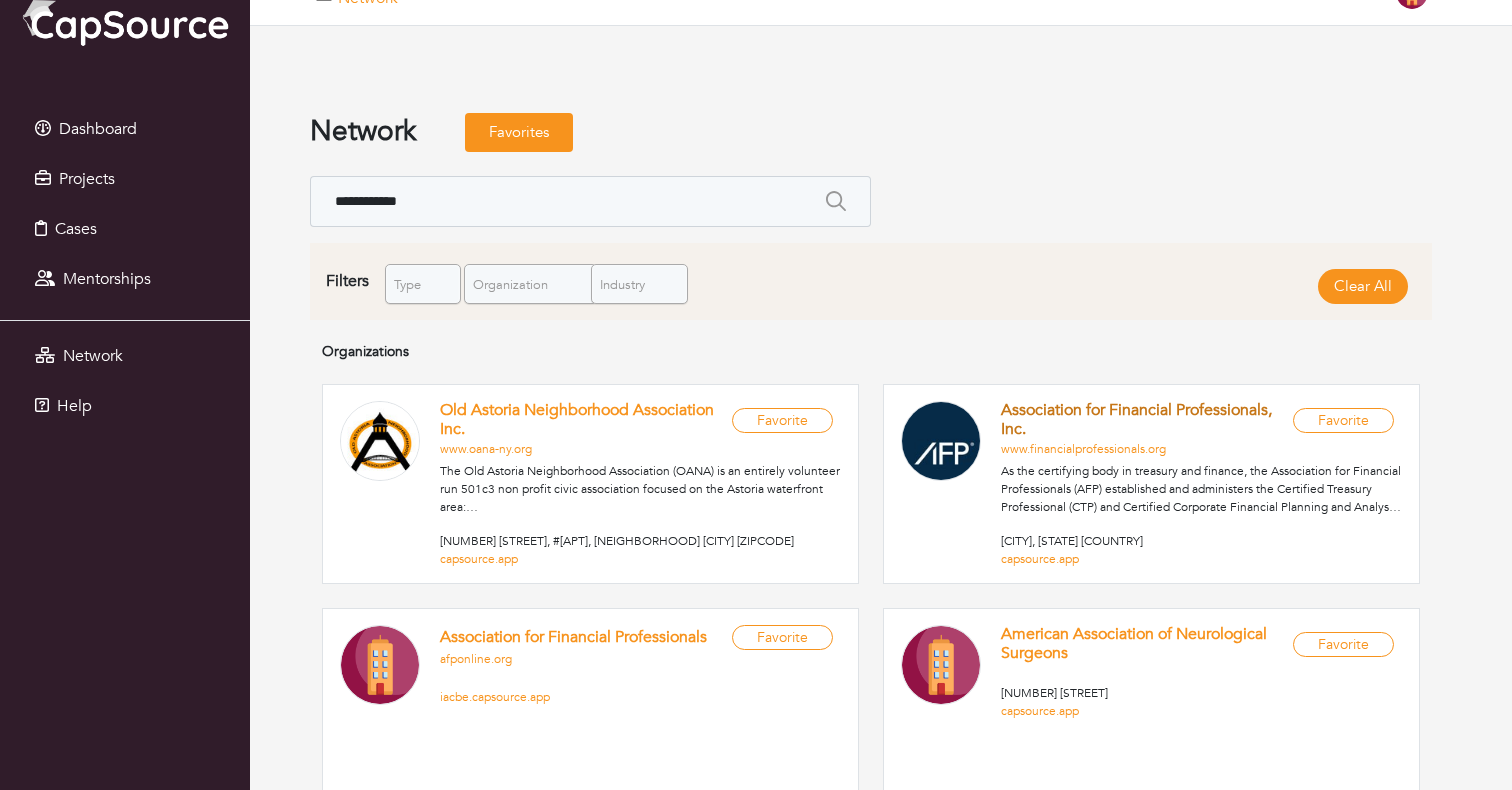 click on "Association for Financial Professionals, Inc." at bounding box center [1136, 419] 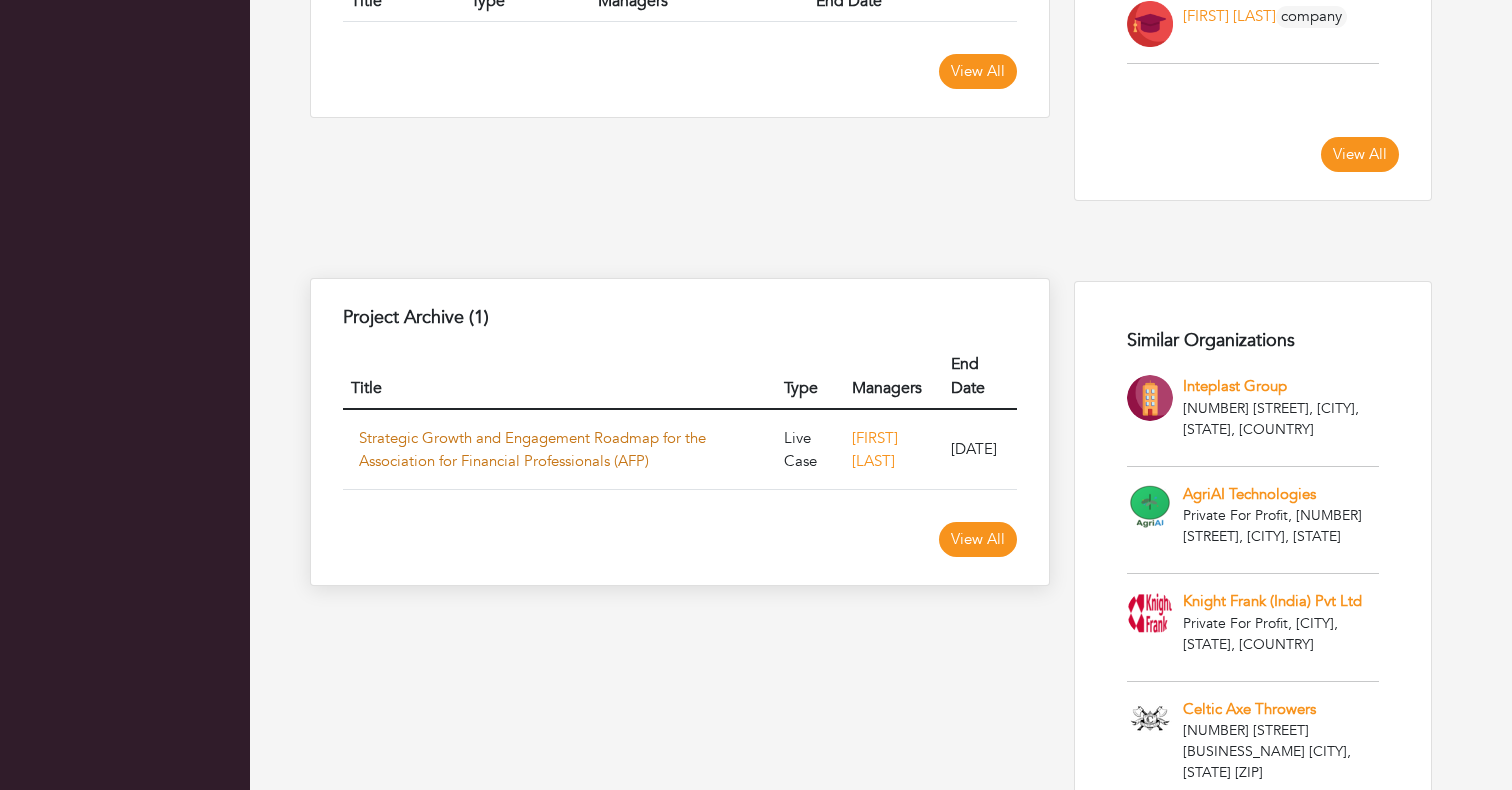 scroll, scrollTop: 1340, scrollLeft: 0, axis: vertical 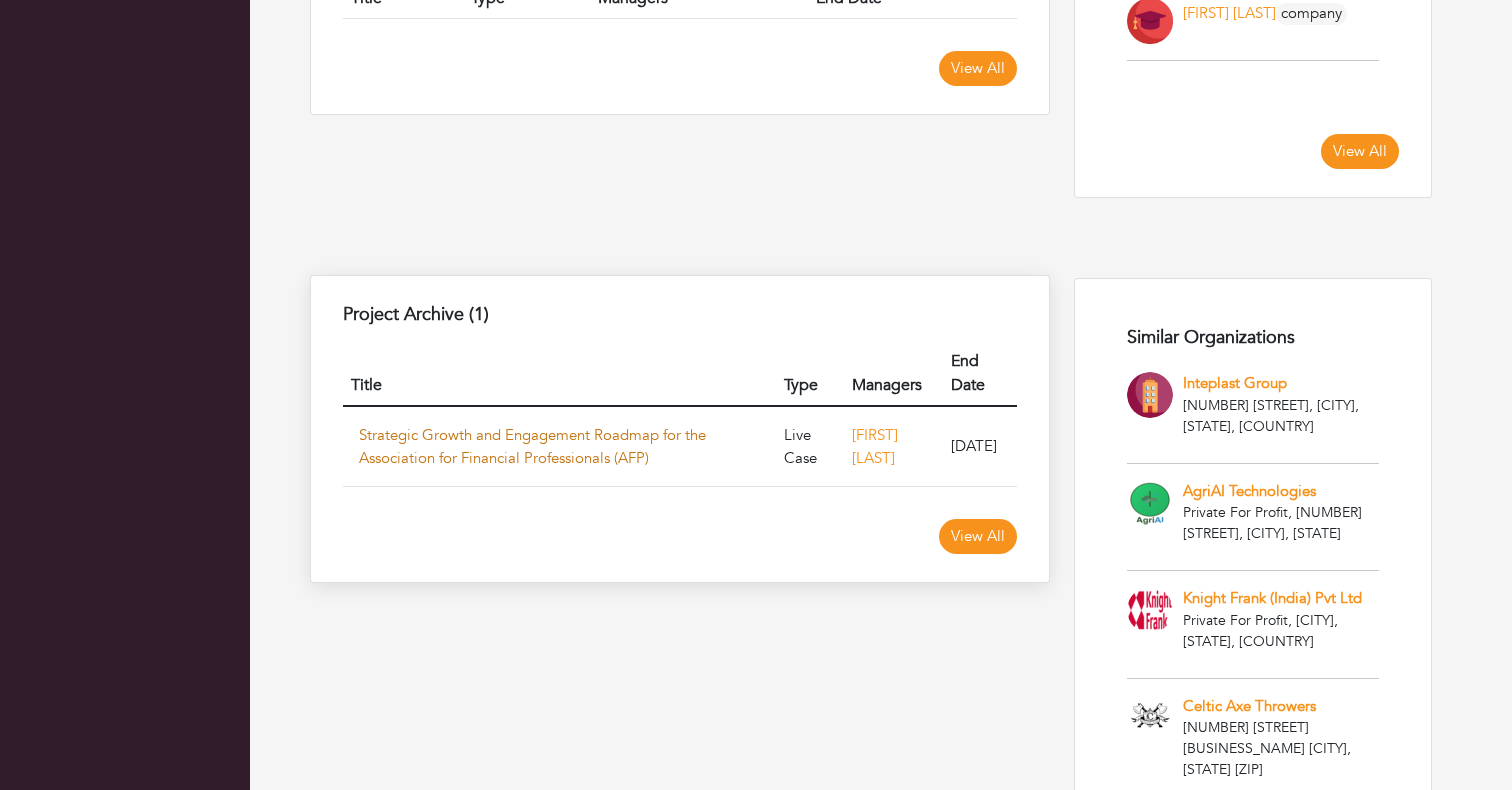 click on "Strategic Growth and Engagement Roadmap for the Association for Financial Professionals (AFP)" at bounding box center (532, 446) 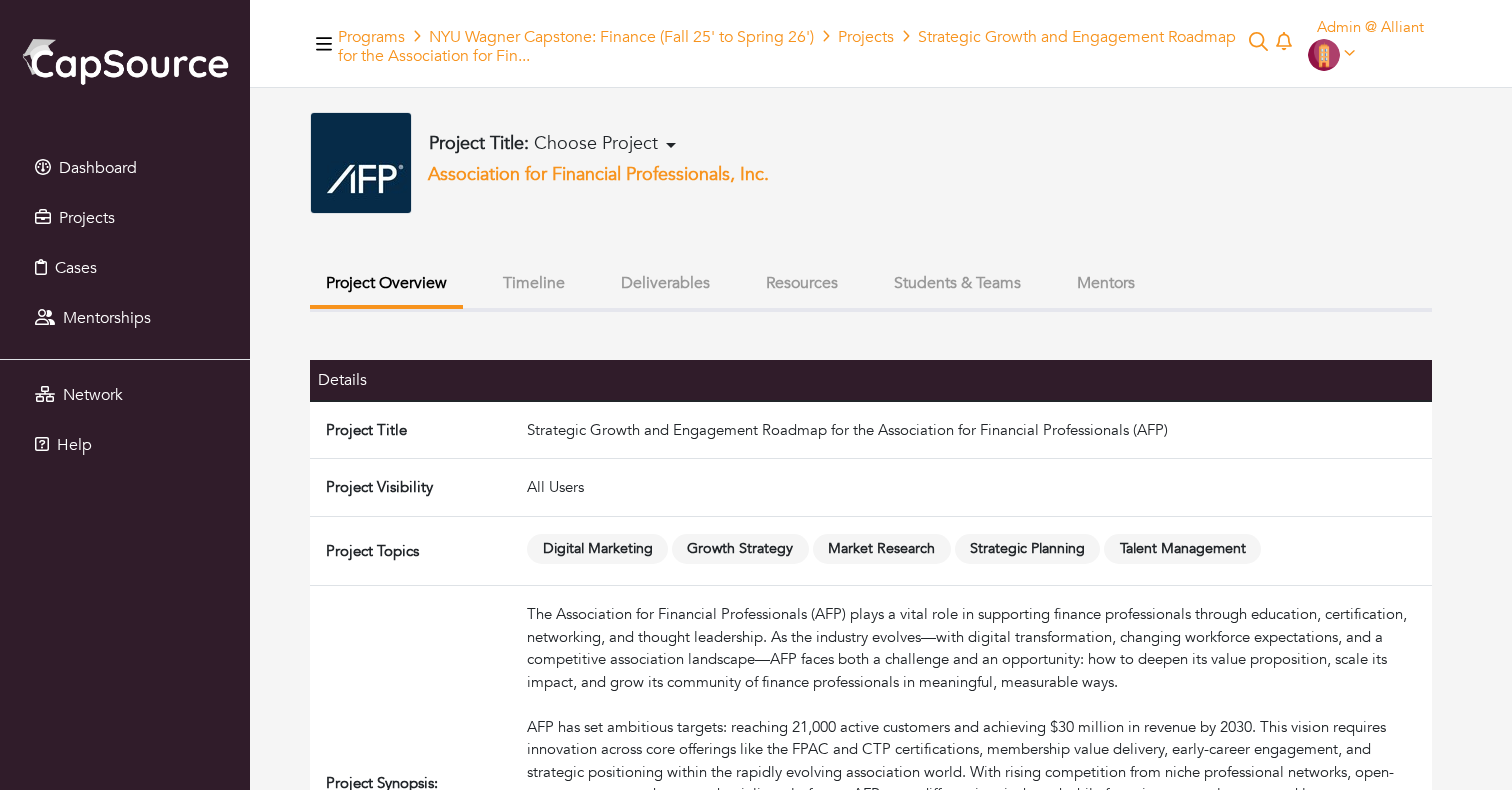 scroll, scrollTop: 0, scrollLeft: 0, axis: both 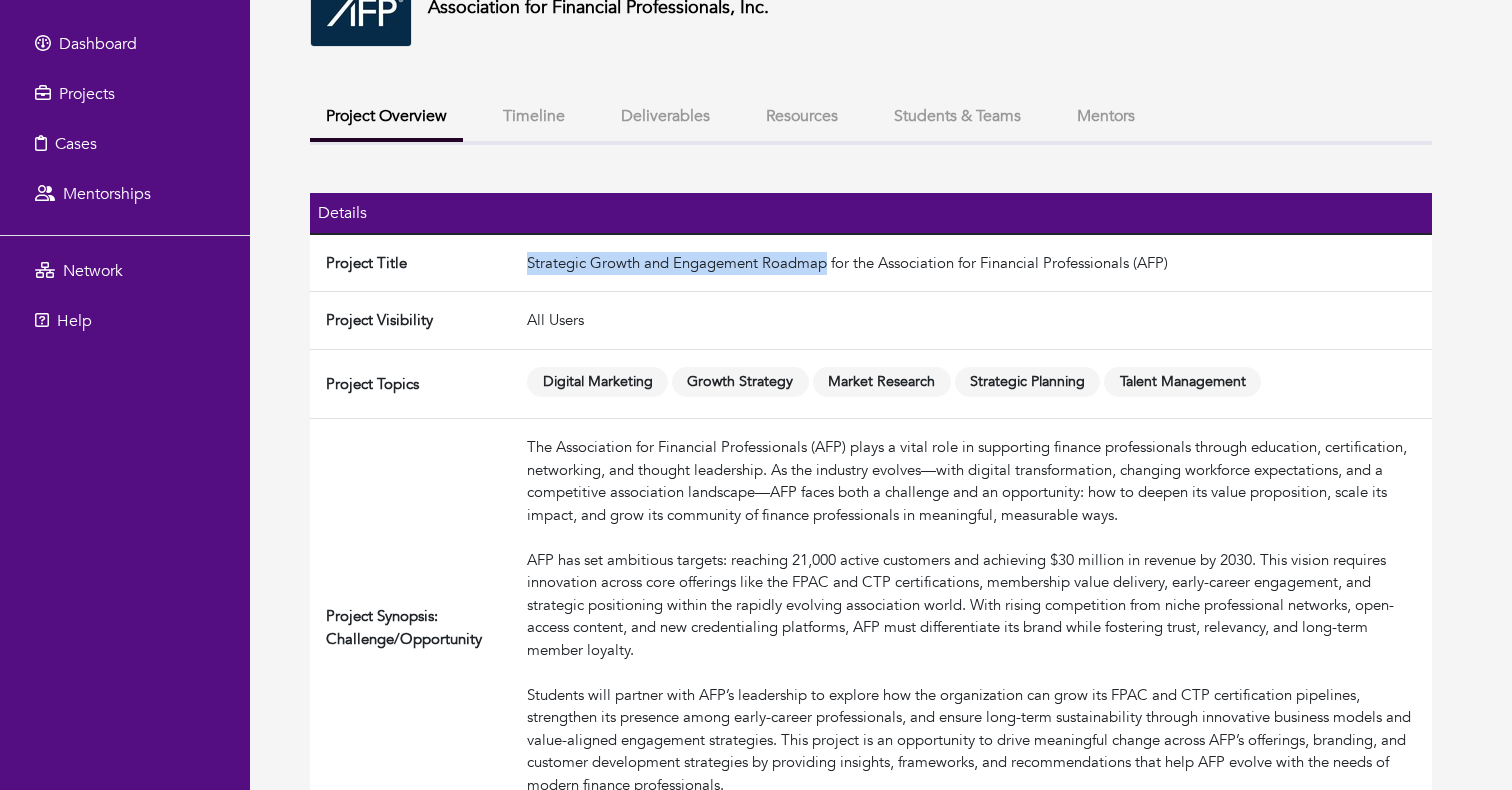drag, startPoint x: 525, startPoint y: 268, endPoint x: 825, endPoint y: 268, distance: 300 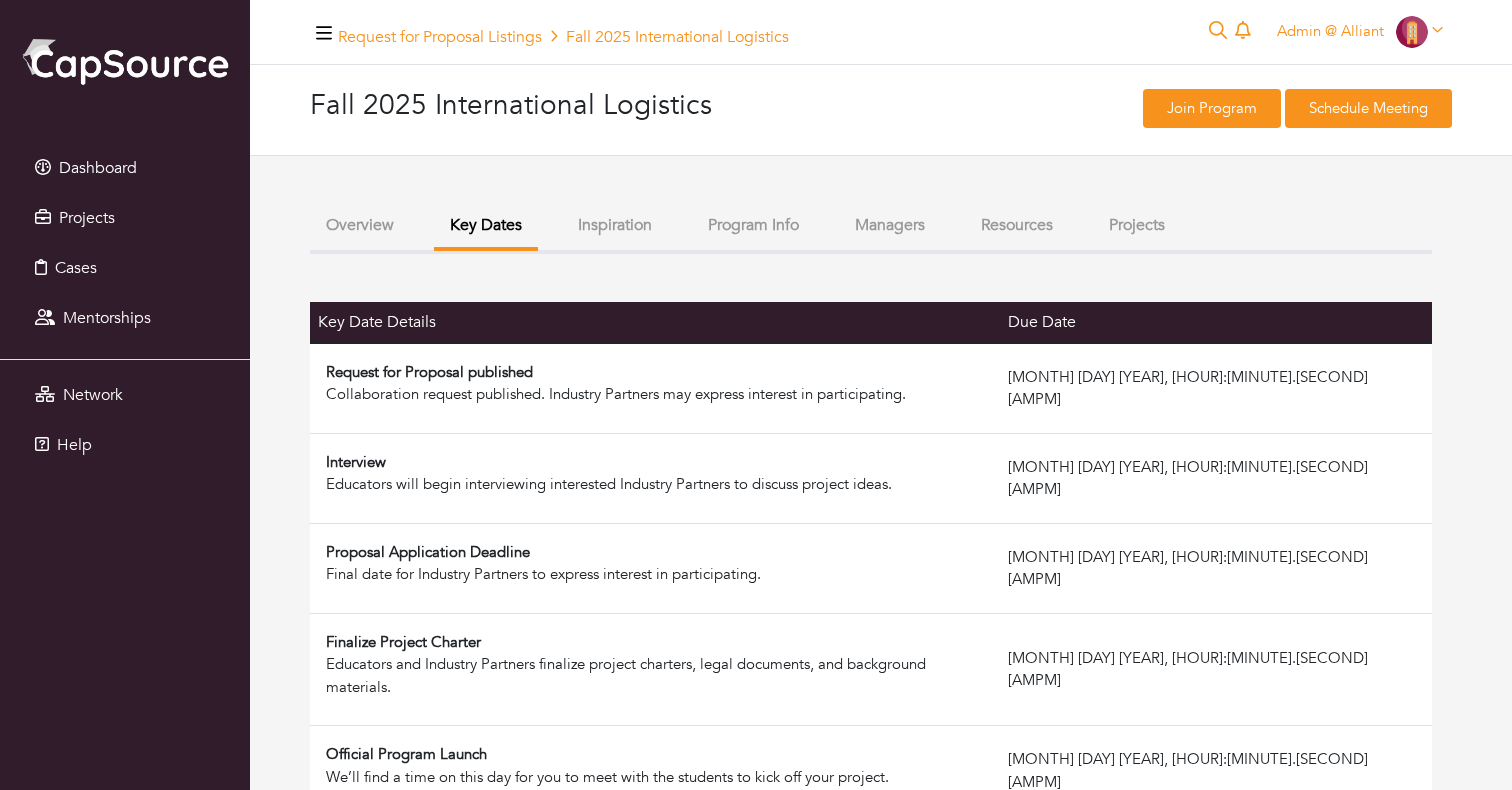 scroll, scrollTop: 0, scrollLeft: 0, axis: both 